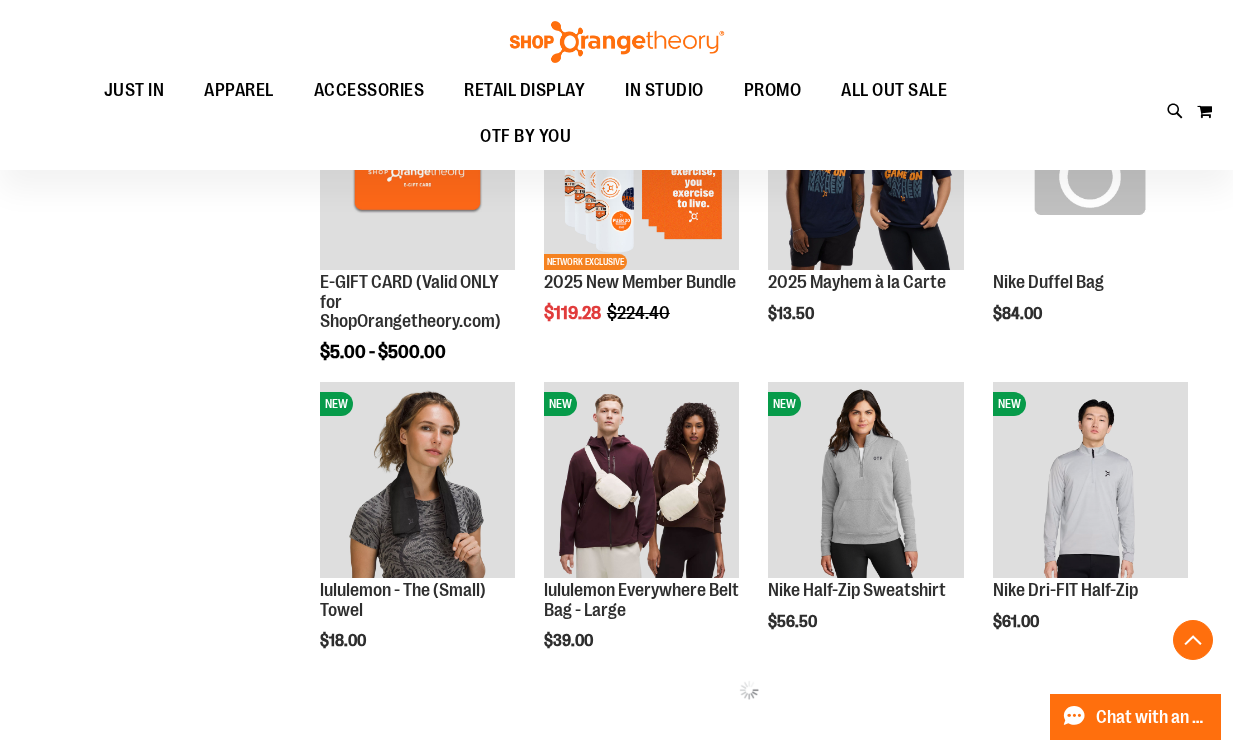 scroll, scrollTop: 630, scrollLeft: 0, axis: vertical 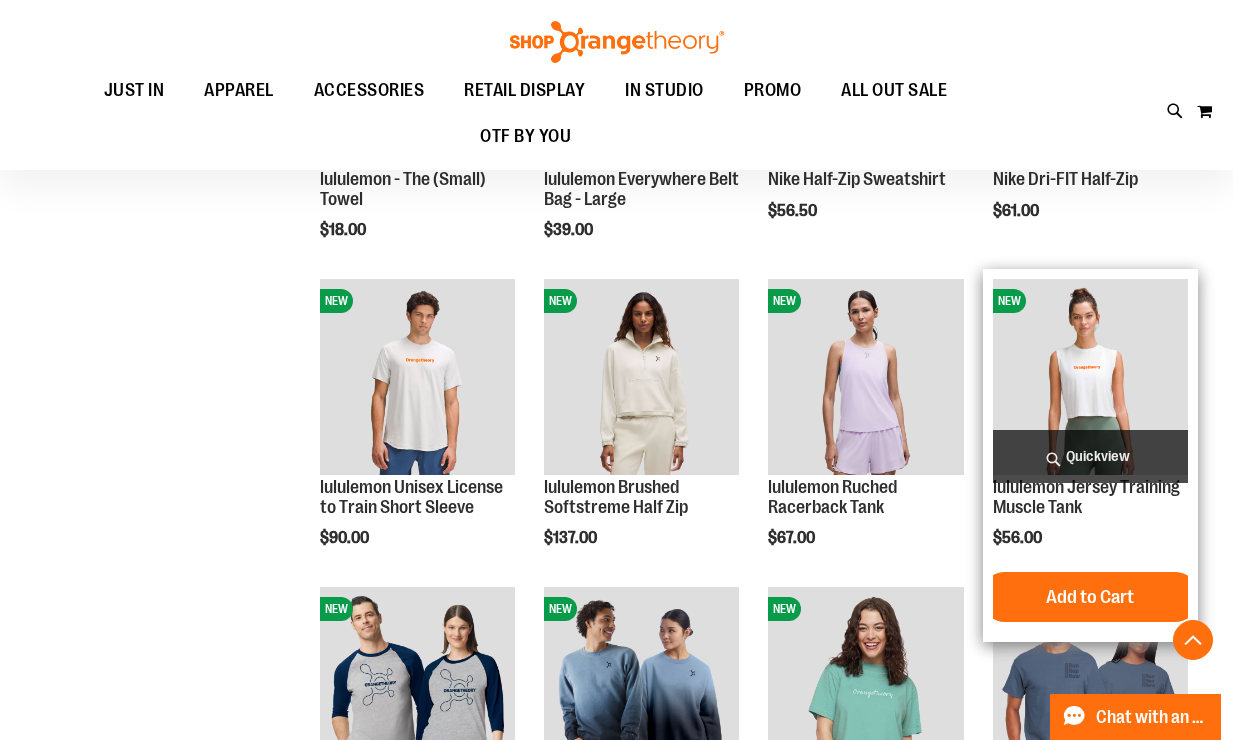 click at bounding box center [1090, 376] 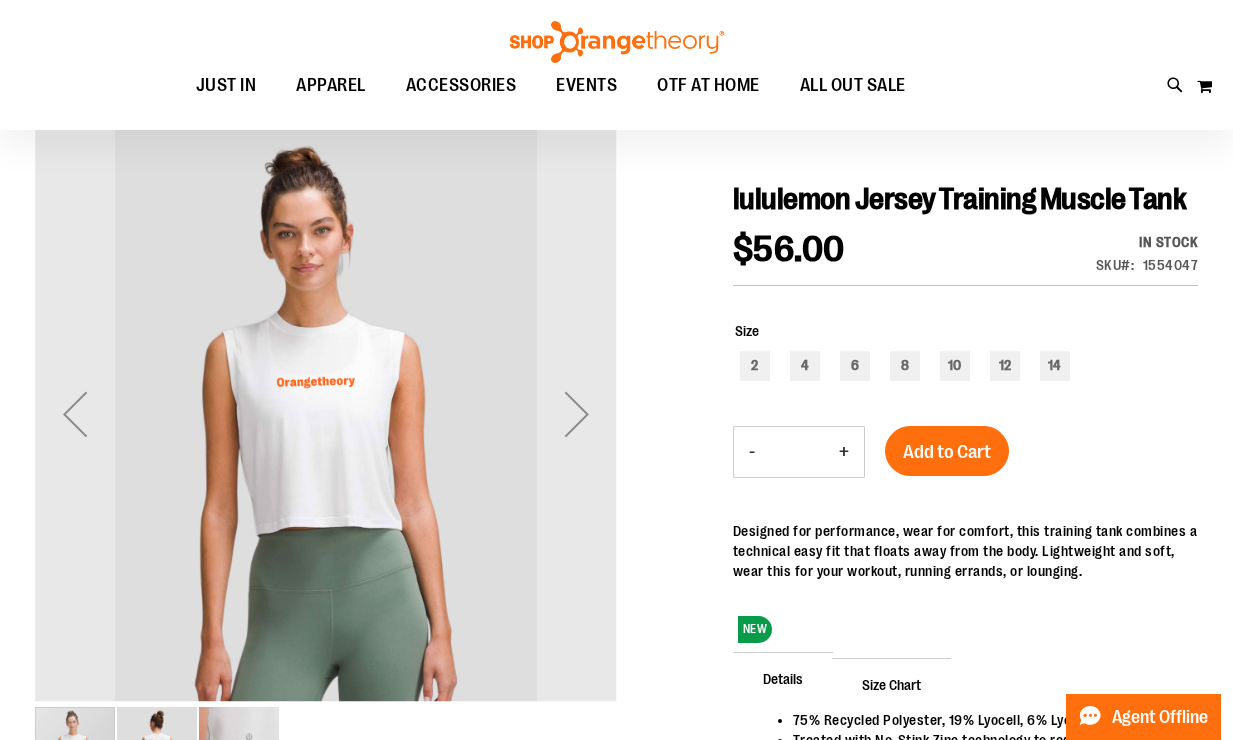 scroll, scrollTop: 171, scrollLeft: 0, axis: vertical 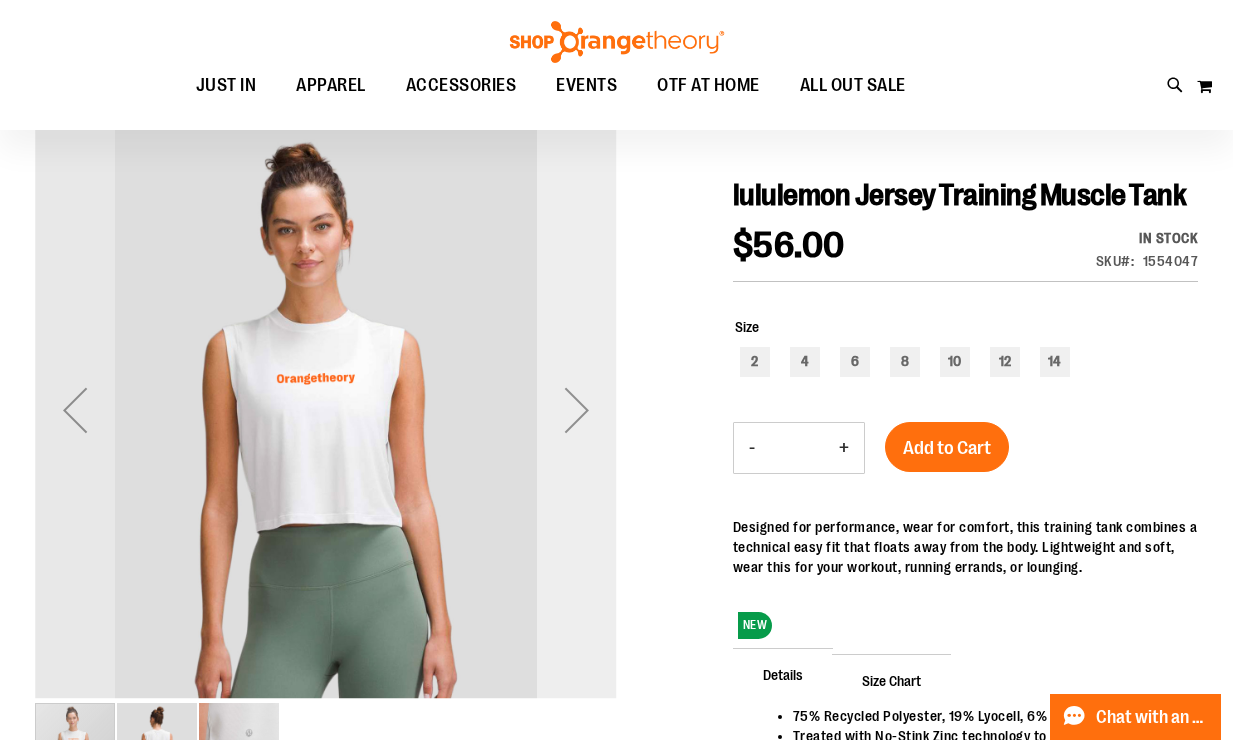 click at bounding box center (577, 410) 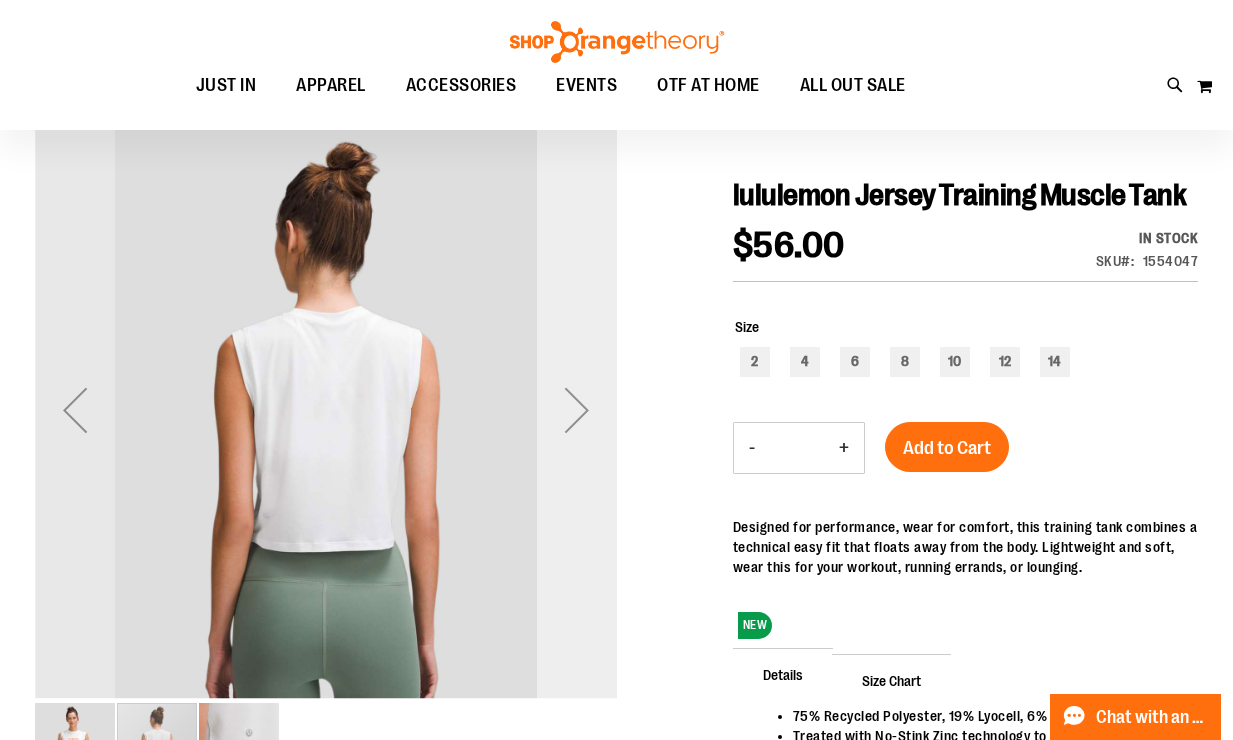 click at bounding box center [577, 410] 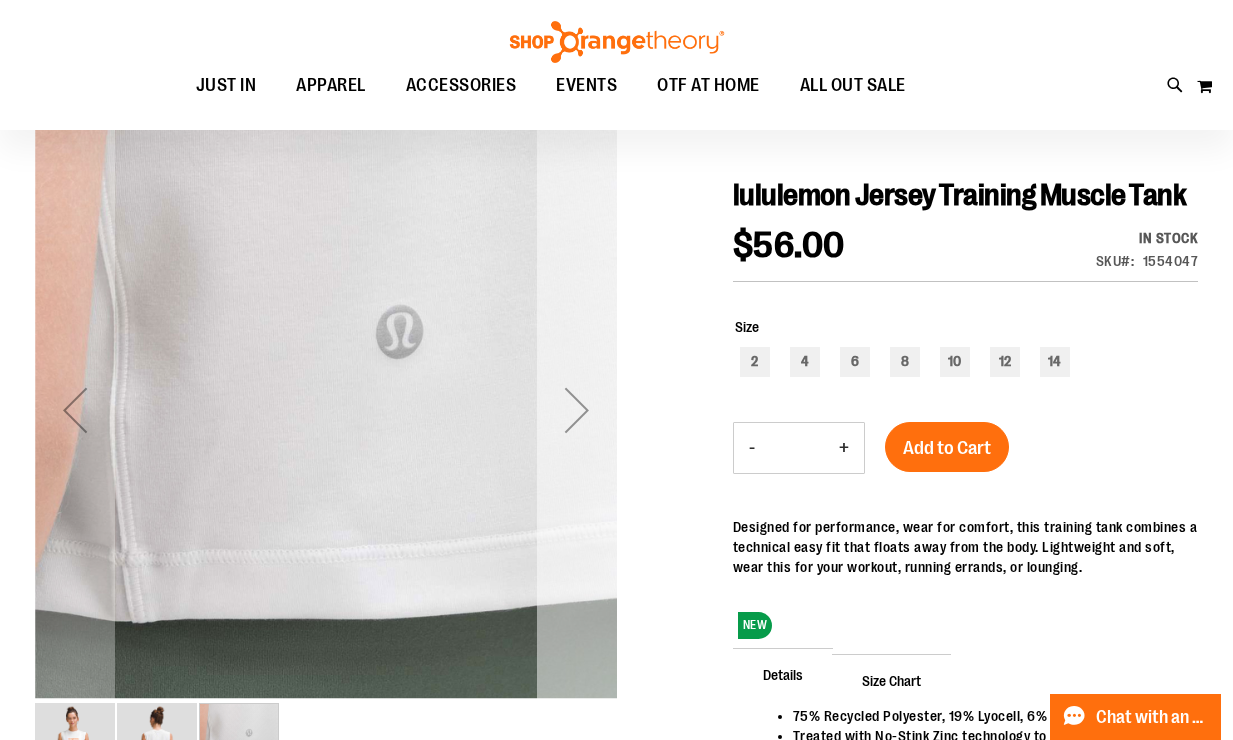click at bounding box center [577, 410] 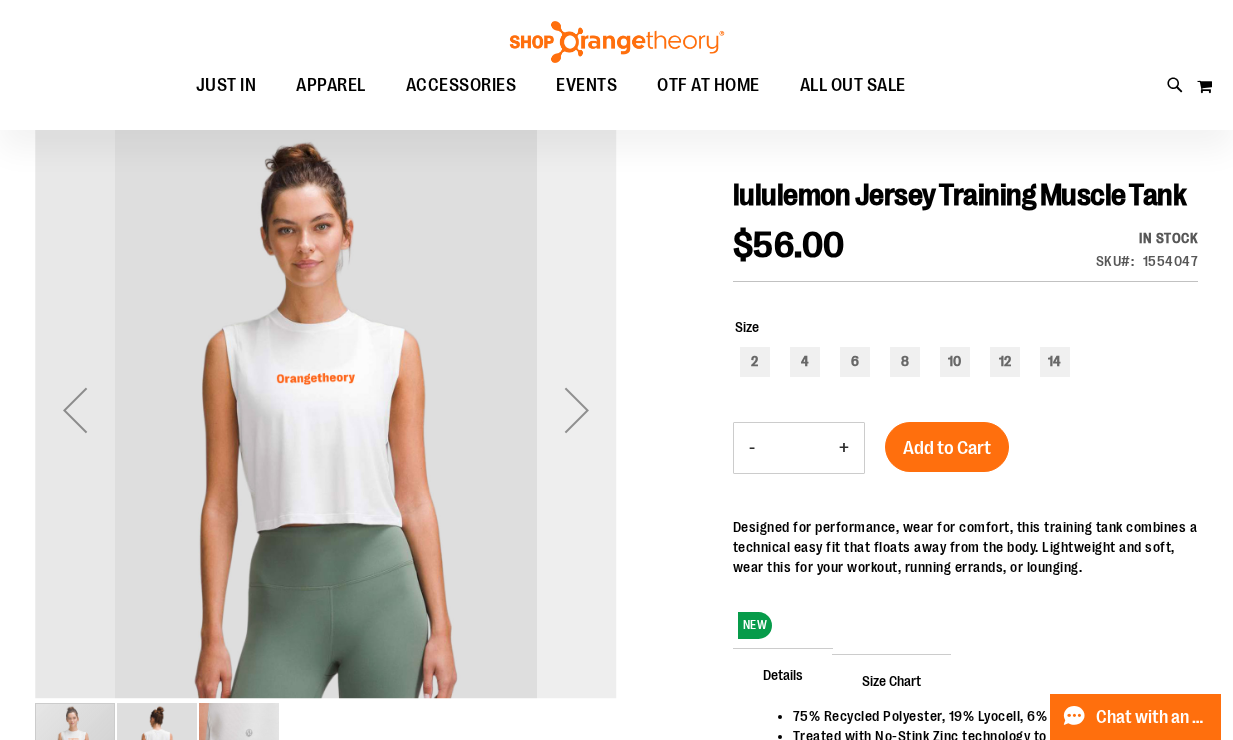 click at bounding box center (577, 410) 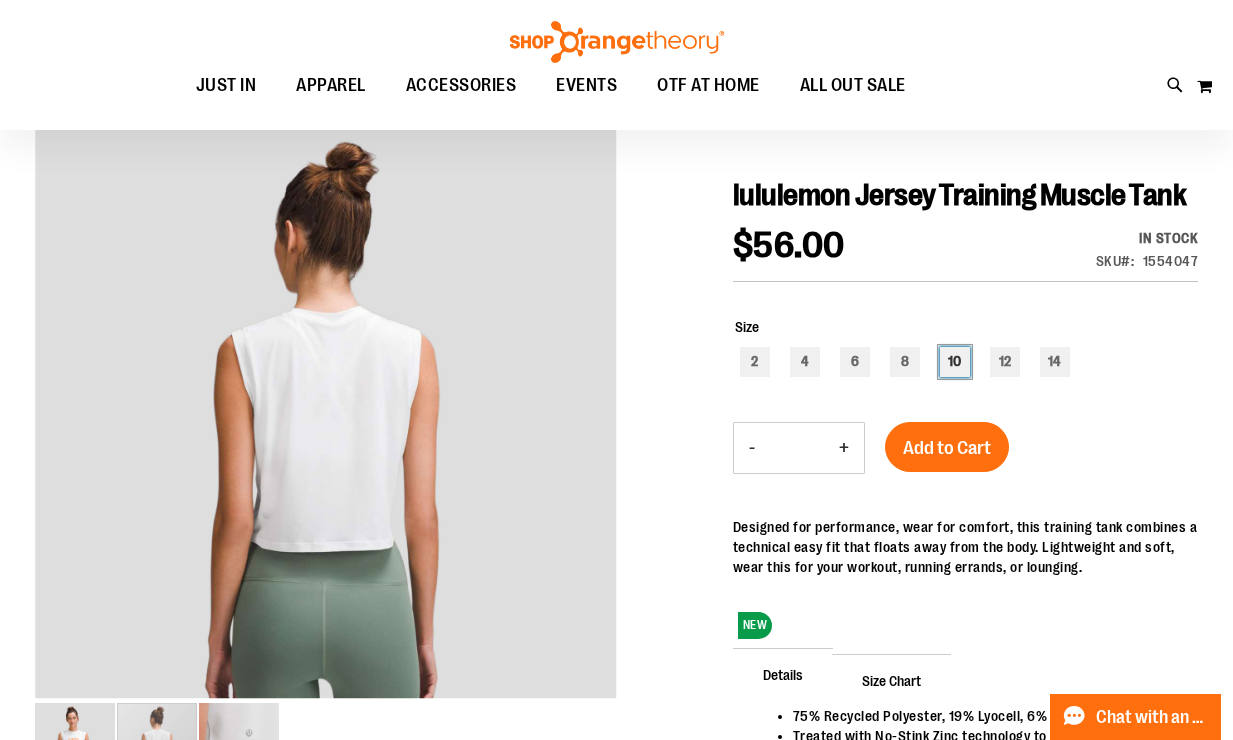 click on "10" at bounding box center (955, 362) 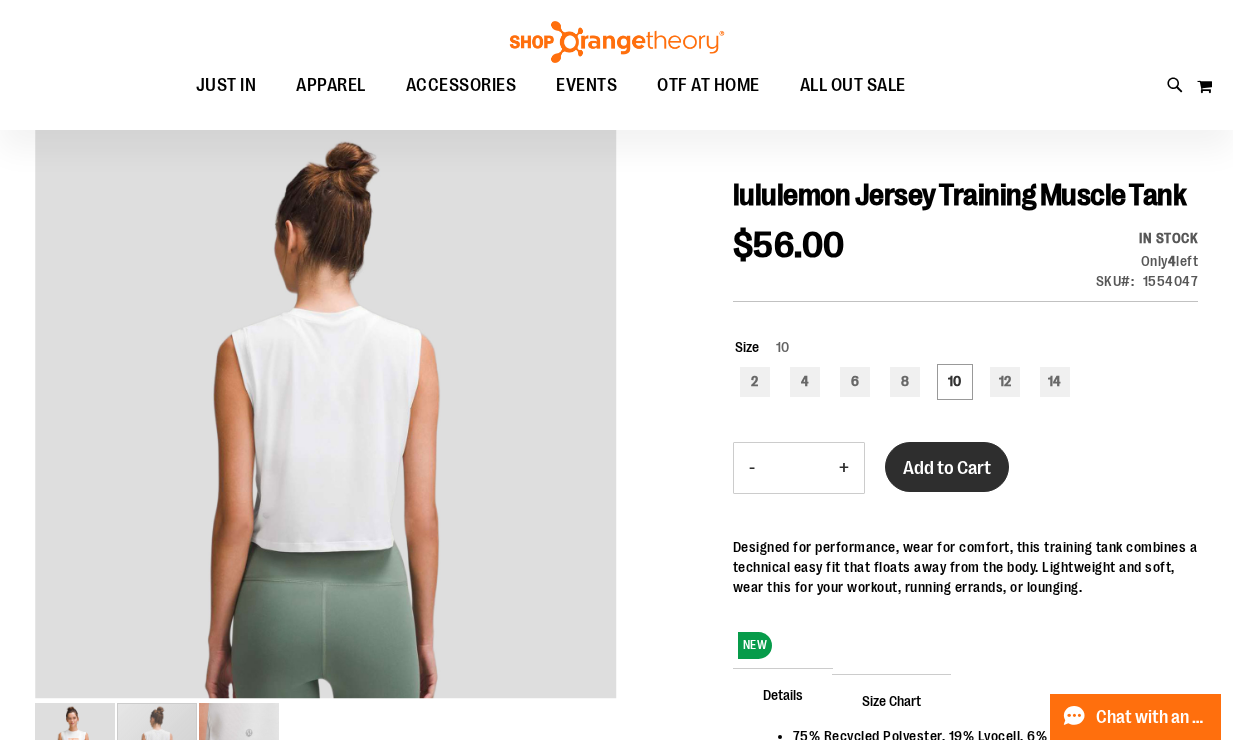 click on "Add to Cart" at bounding box center (947, 468) 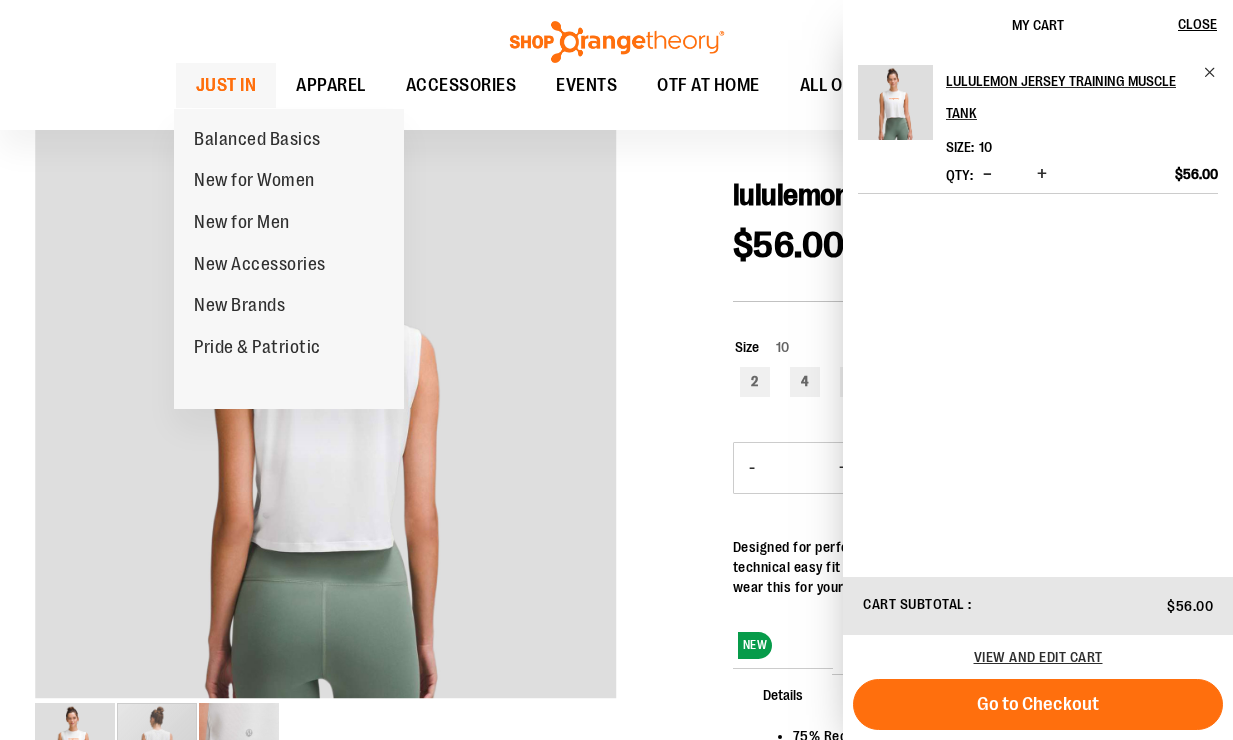 click on "JUST IN" at bounding box center [226, 85] 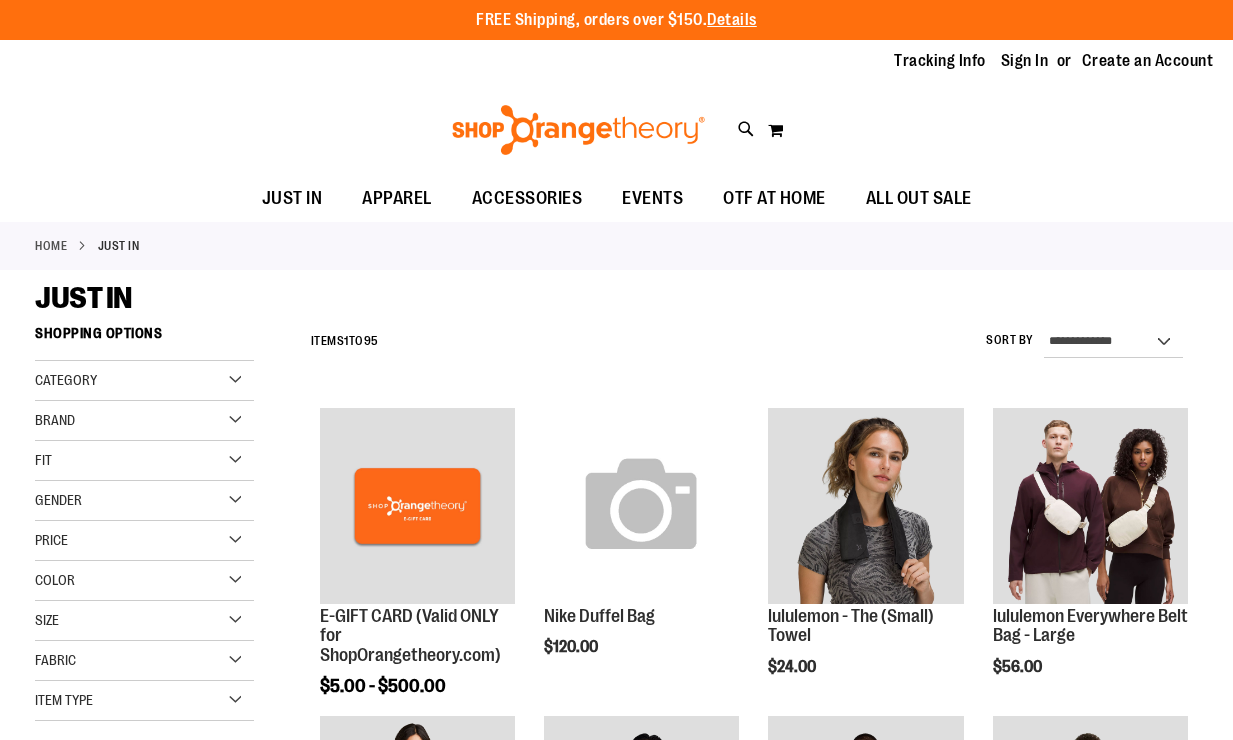 scroll, scrollTop: 0, scrollLeft: 0, axis: both 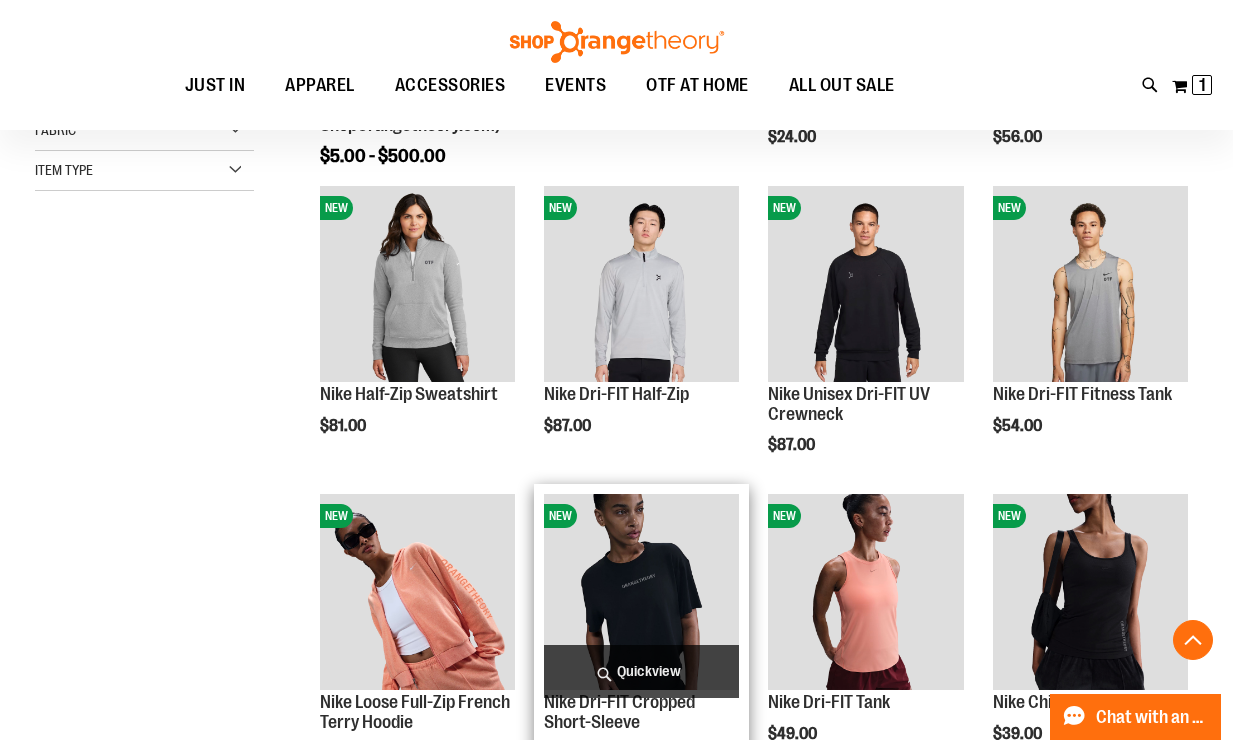 click at bounding box center [641, 591] 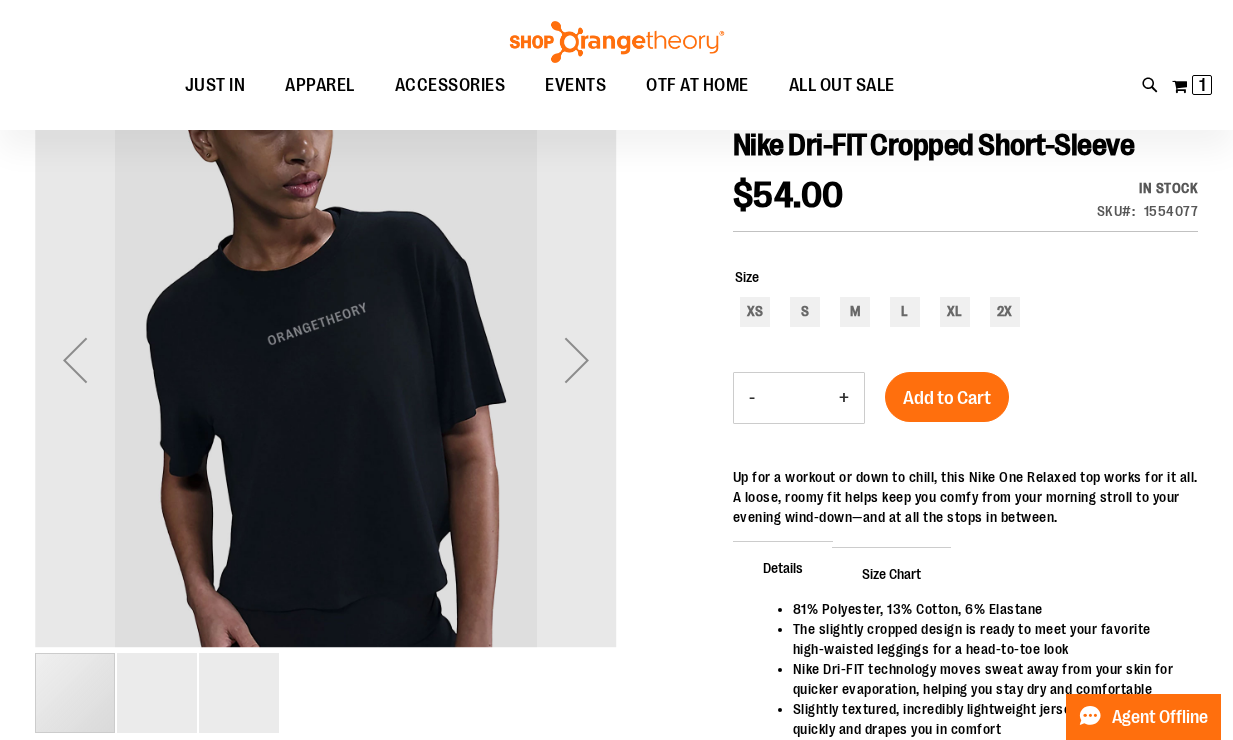 scroll, scrollTop: 184, scrollLeft: 0, axis: vertical 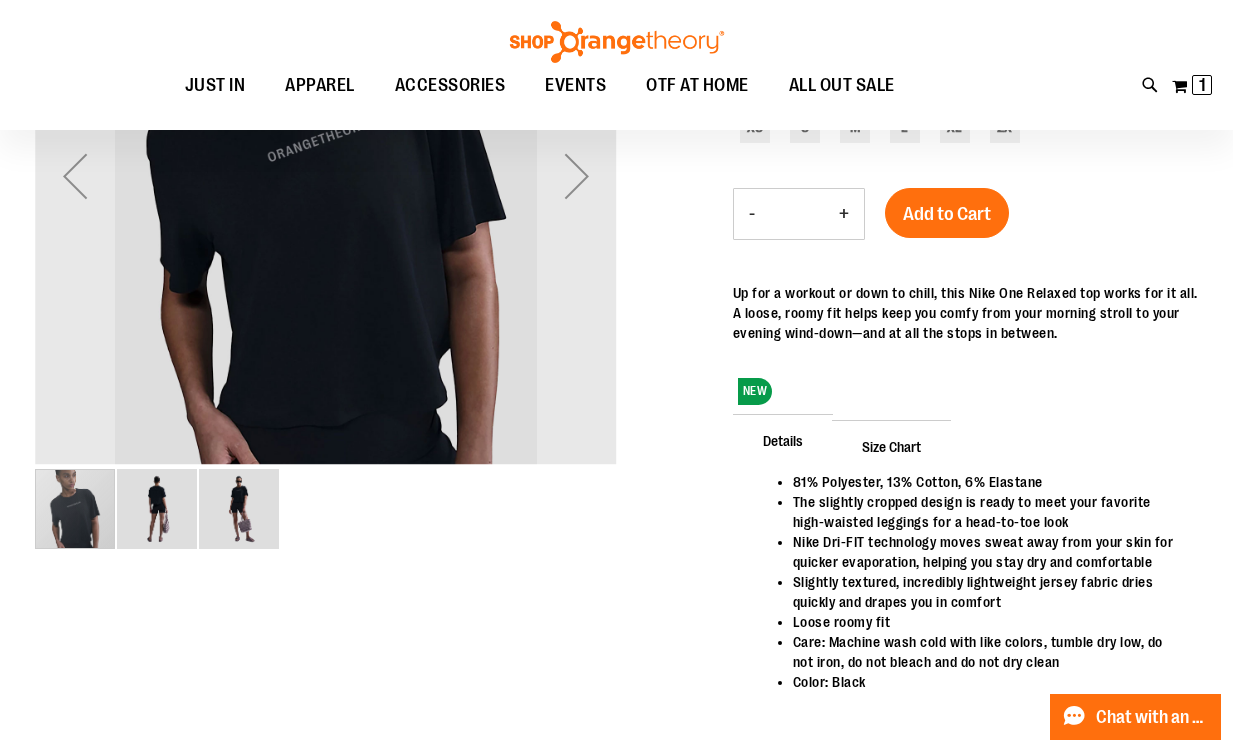 click at bounding box center [157, 509] 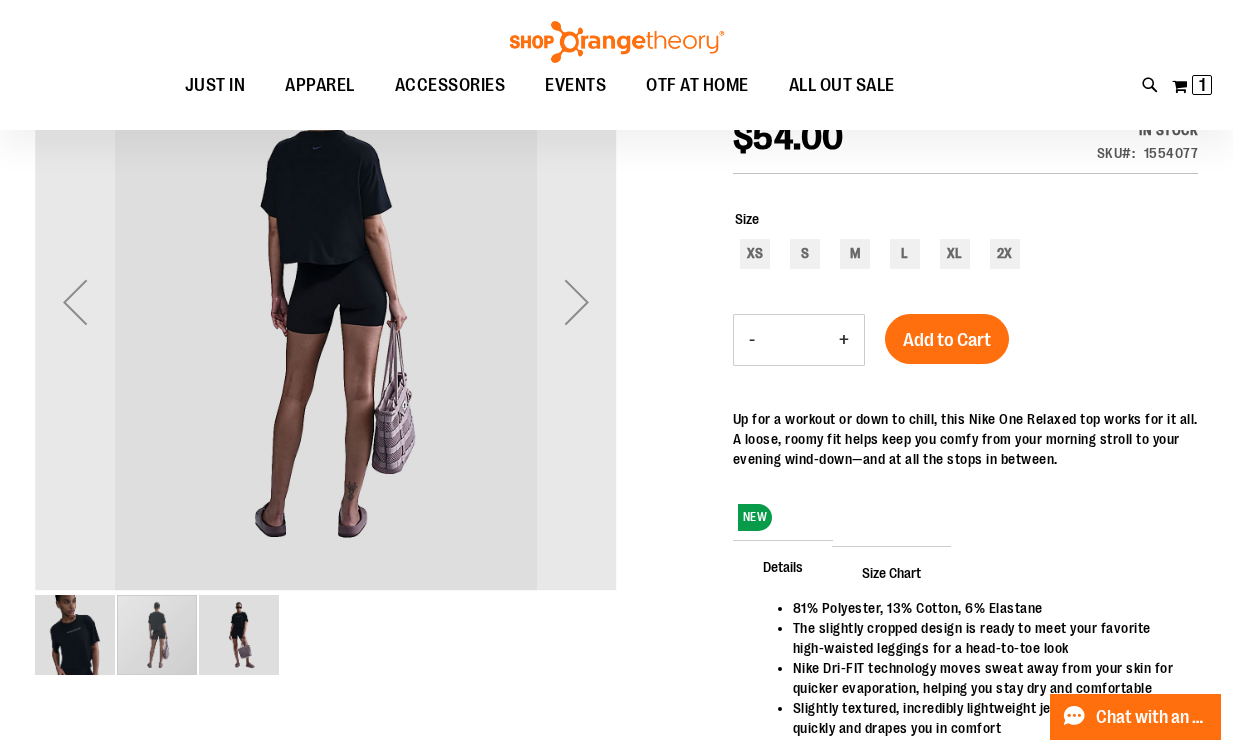 scroll, scrollTop: 56, scrollLeft: 0, axis: vertical 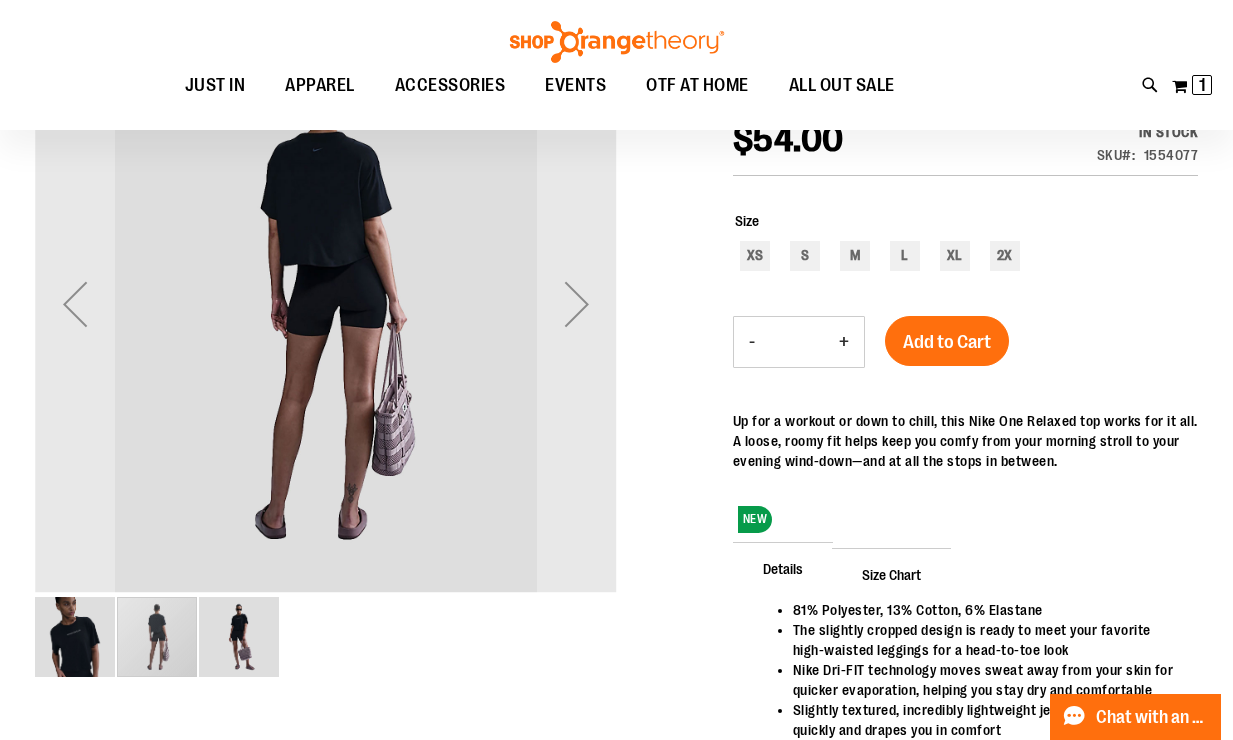 click at bounding box center (239, 637) 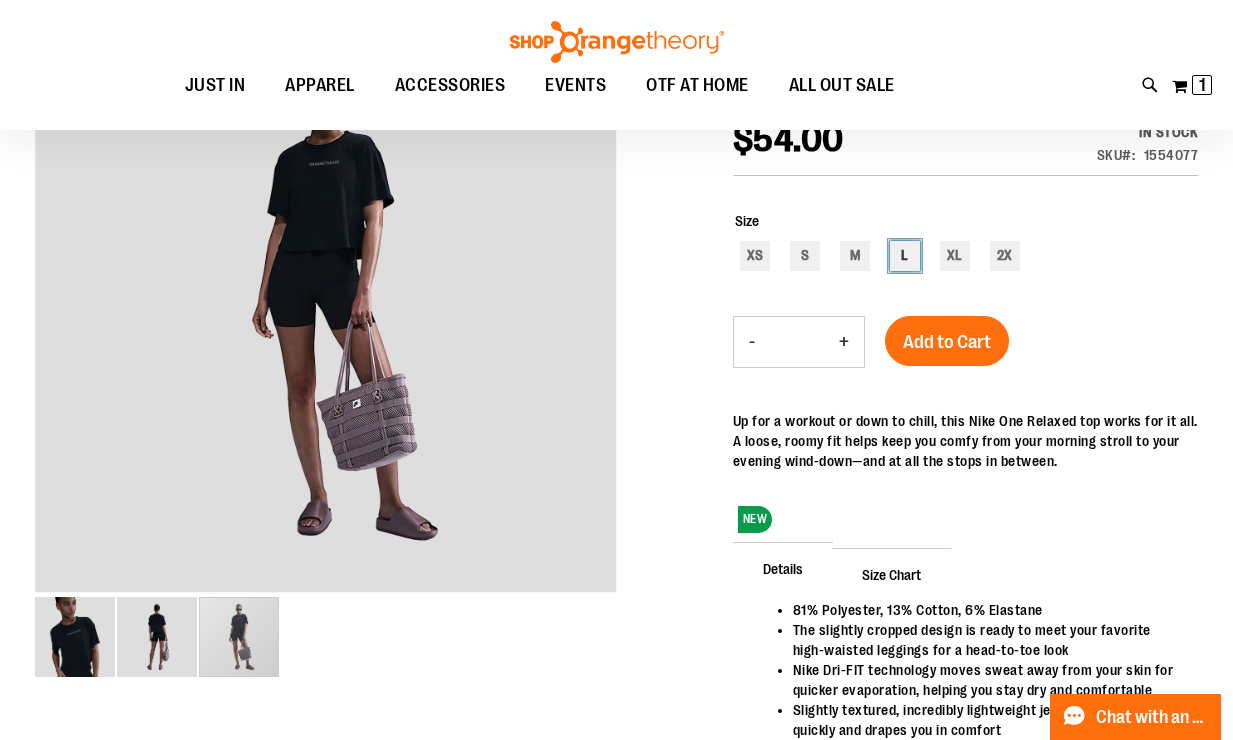 click on "L" at bounding box center [905, 256] 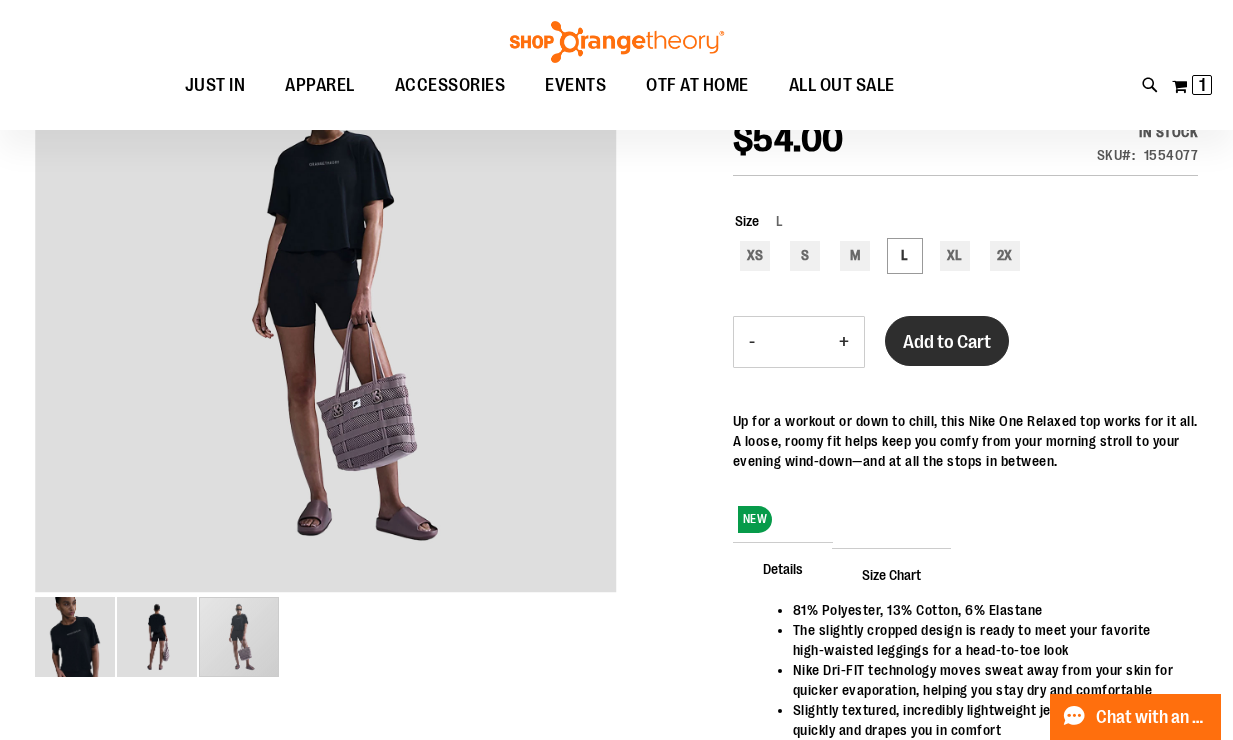click on "Add to Cart" at bounding box center (947, 342) 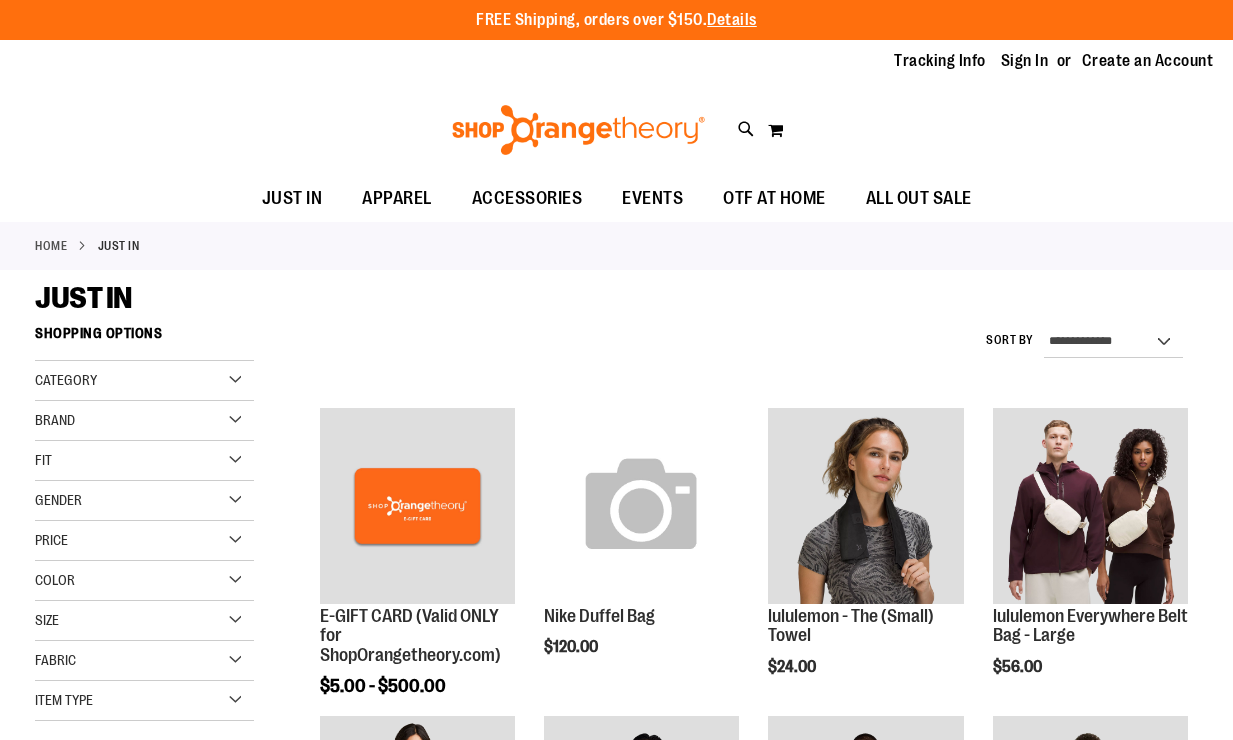 scroll, scrollTop: 0, scrollLeft: 0, axis: both 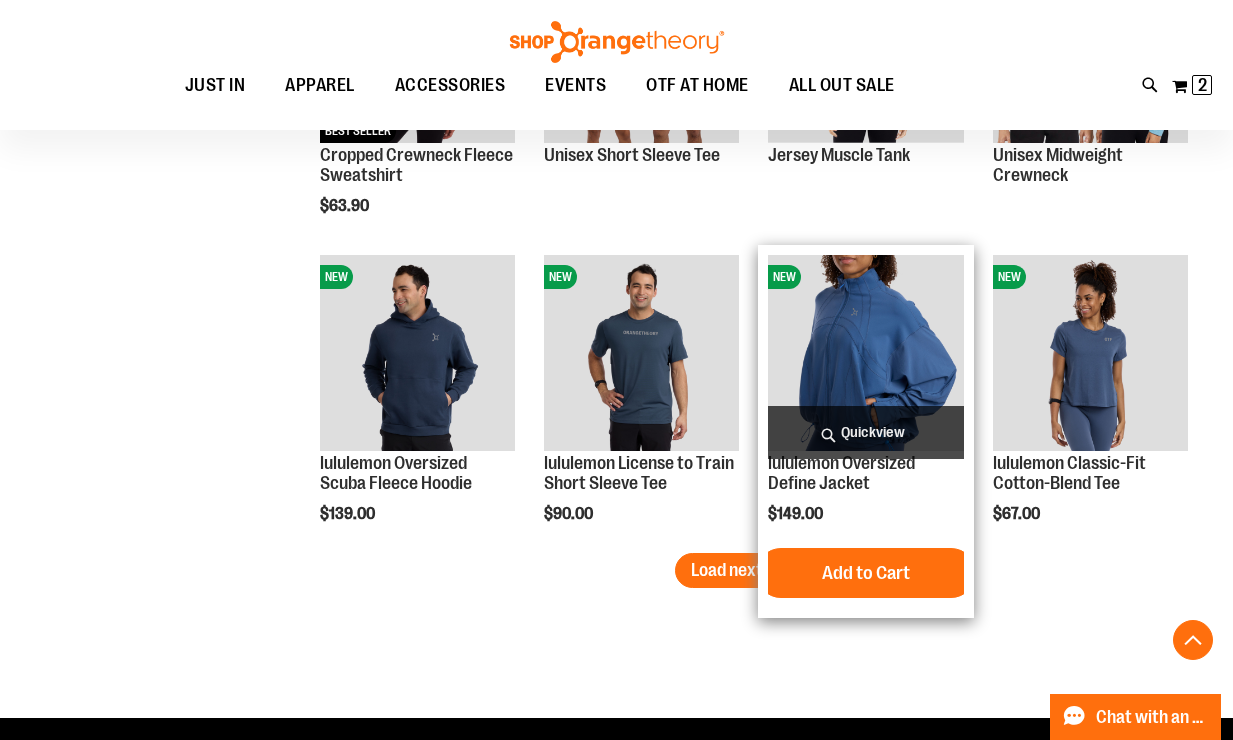 click at bounding box center [865, 352] 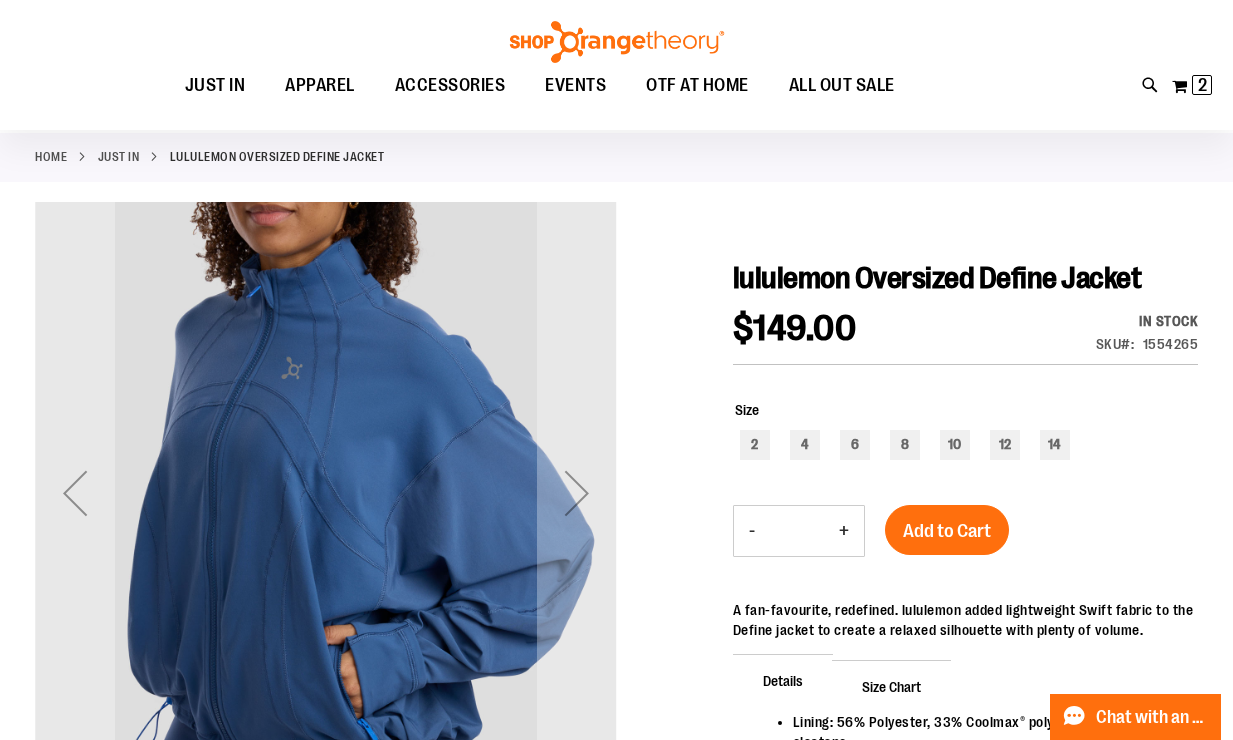 scroll, scrollTop: 106, scrollLeft: 0, axis: vertical 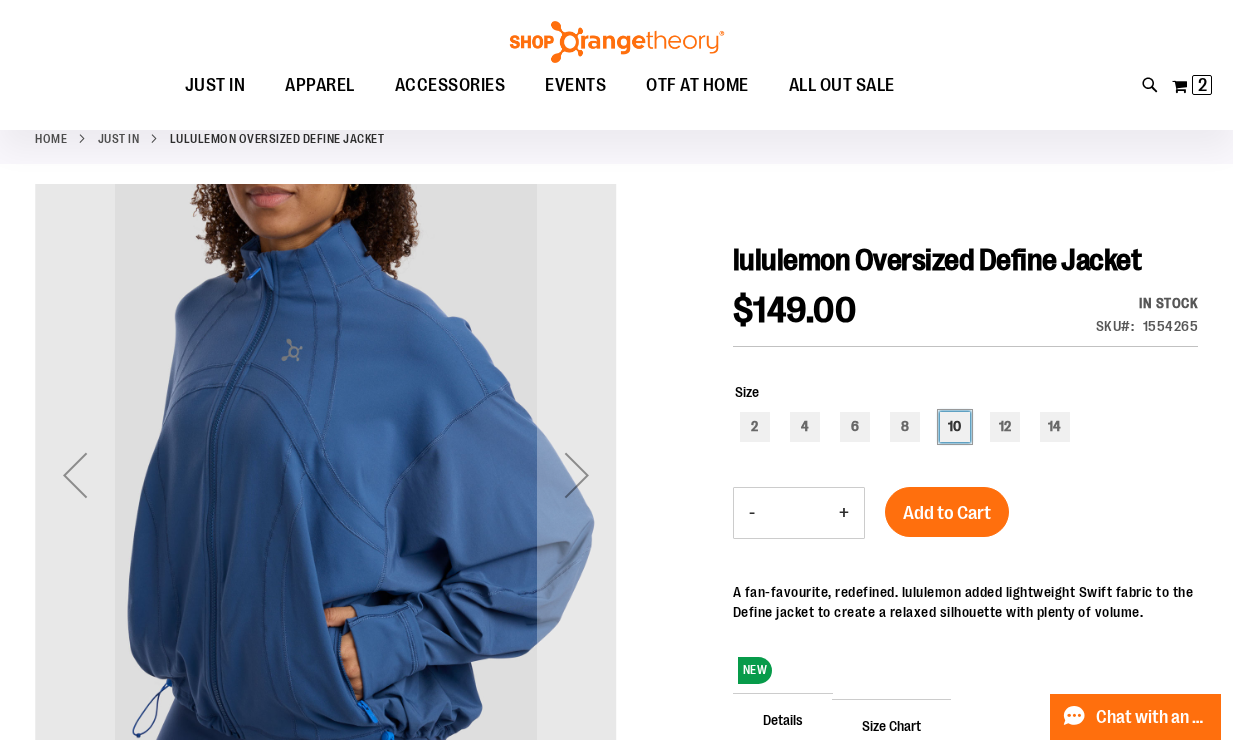 click on "10" at bounding box center [955, 427] 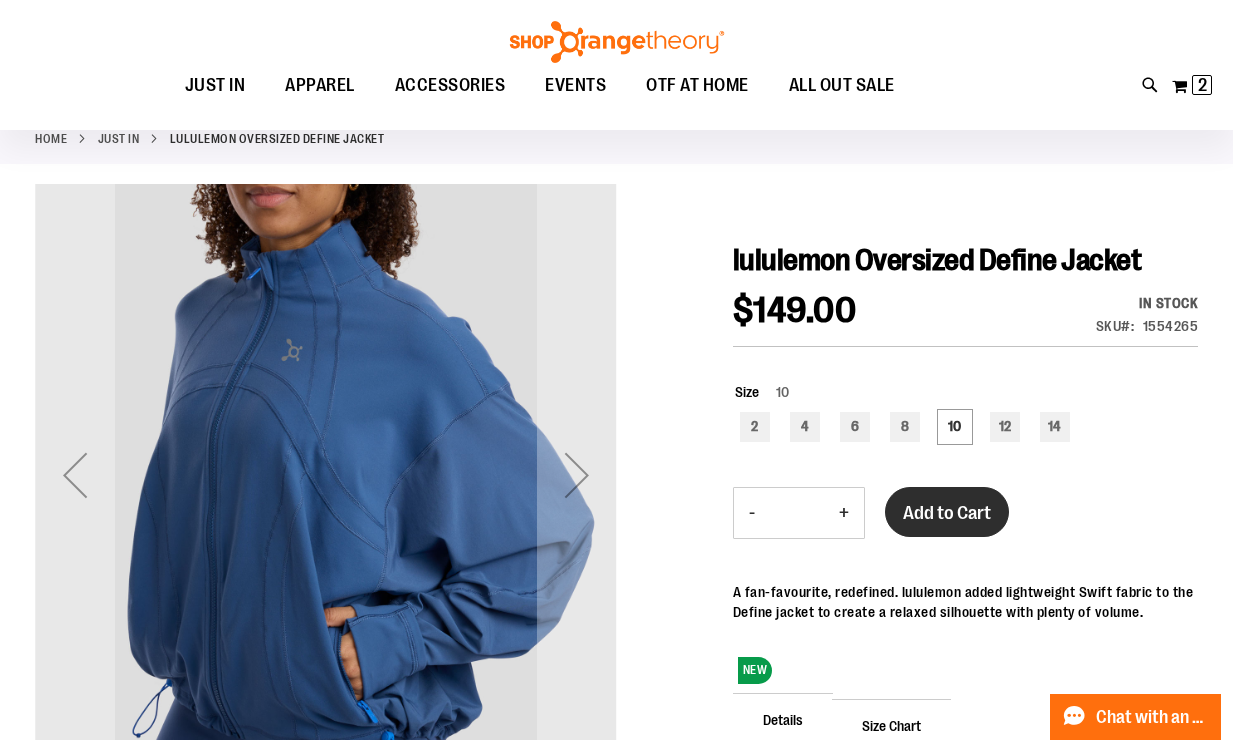 click on "Add to Cart" at bounding box center (947, 513) 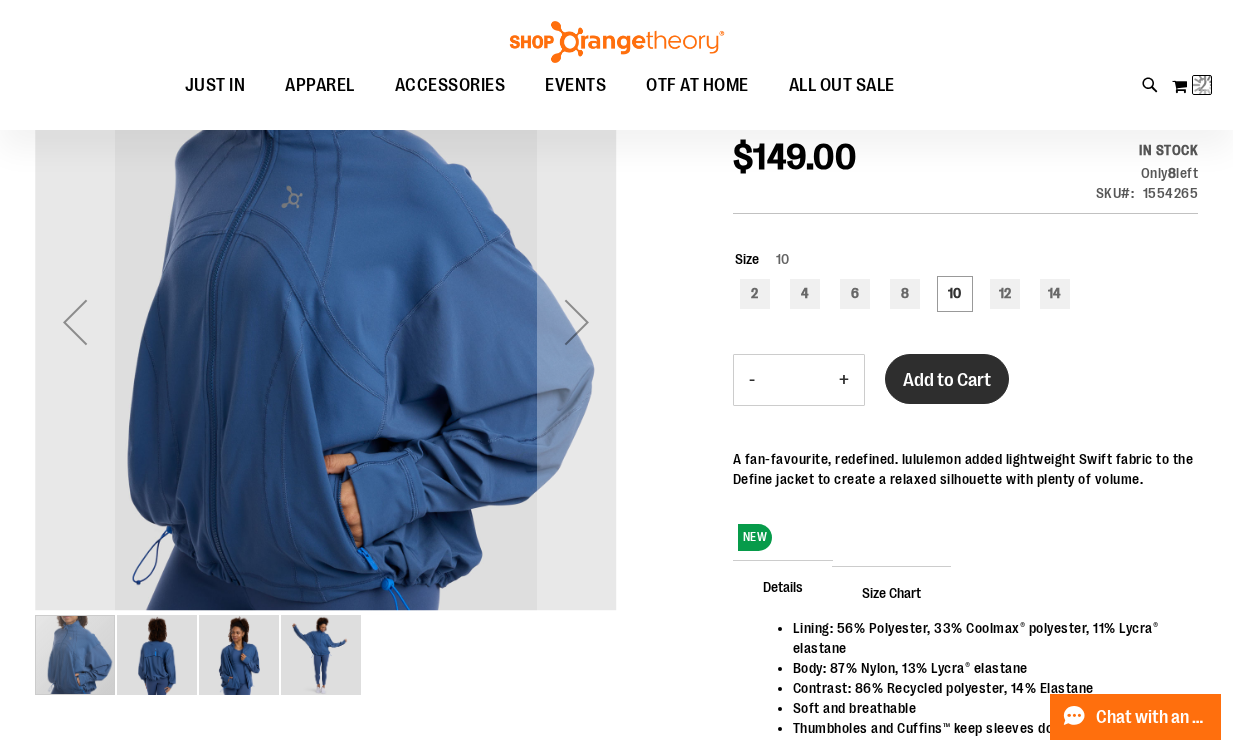 scroll, scrollTop: 261, scrollLeft: 1, axis: both 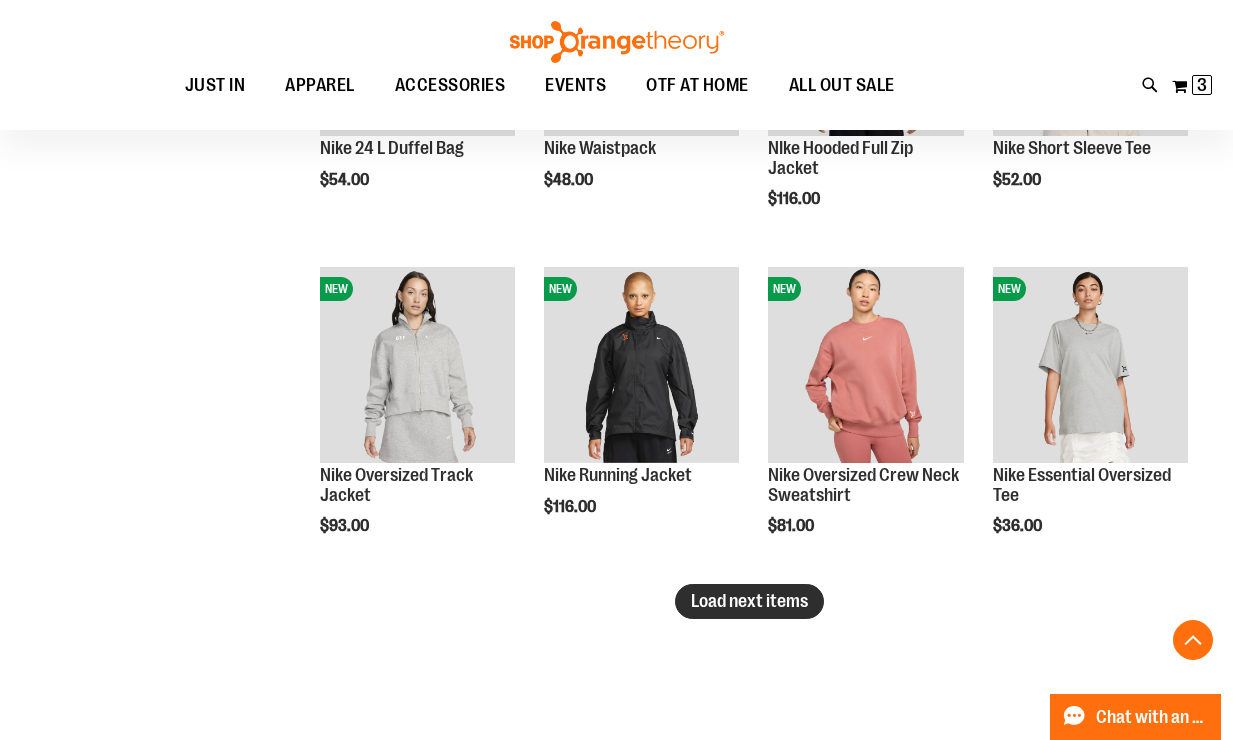 click on "Load next items" at bounding box center (749, 601) 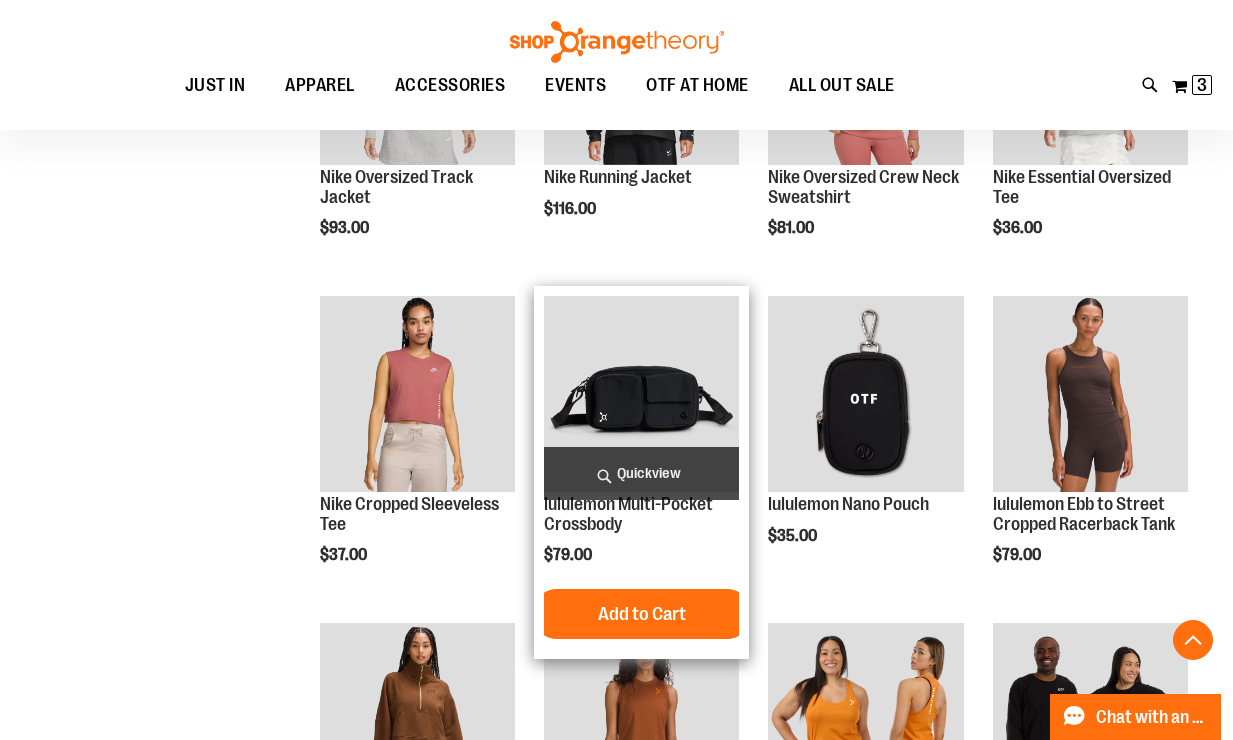 scroll, scrollTop: 2894, scrollLeft: 0, axis: vertical 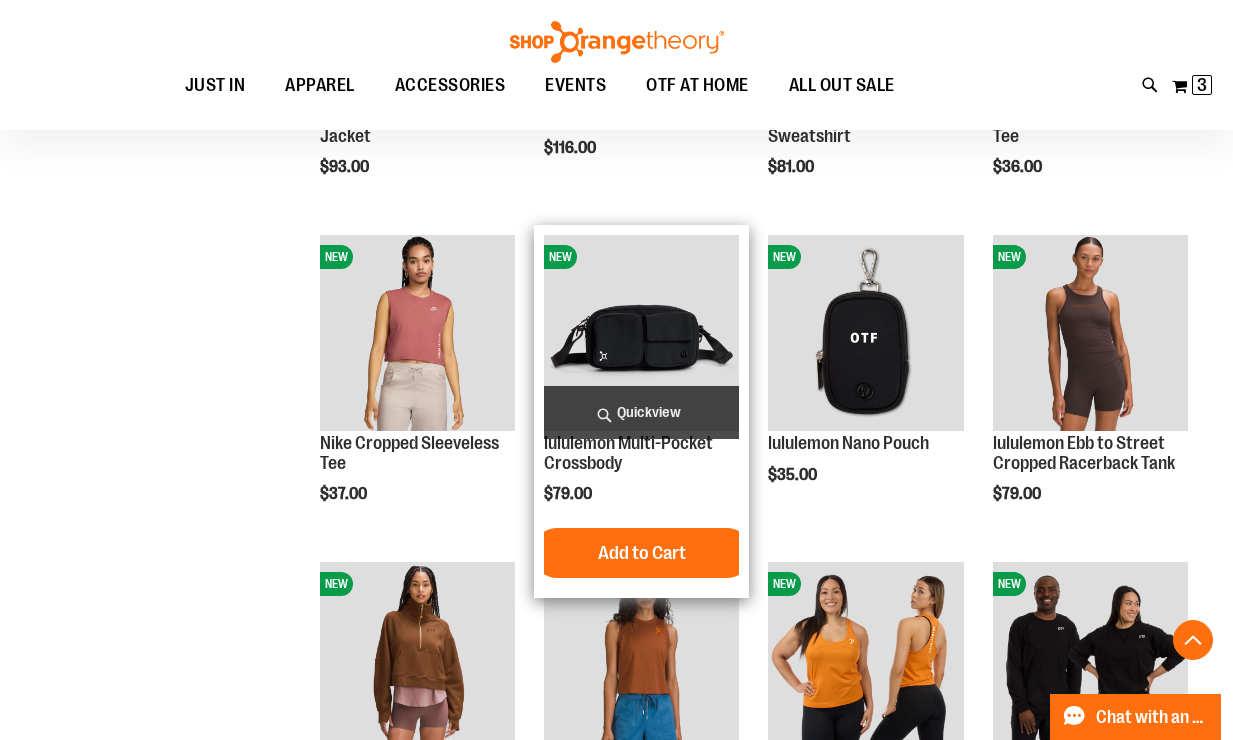 click on "Add to Cart
In stock" at bounding box center [641, 558] 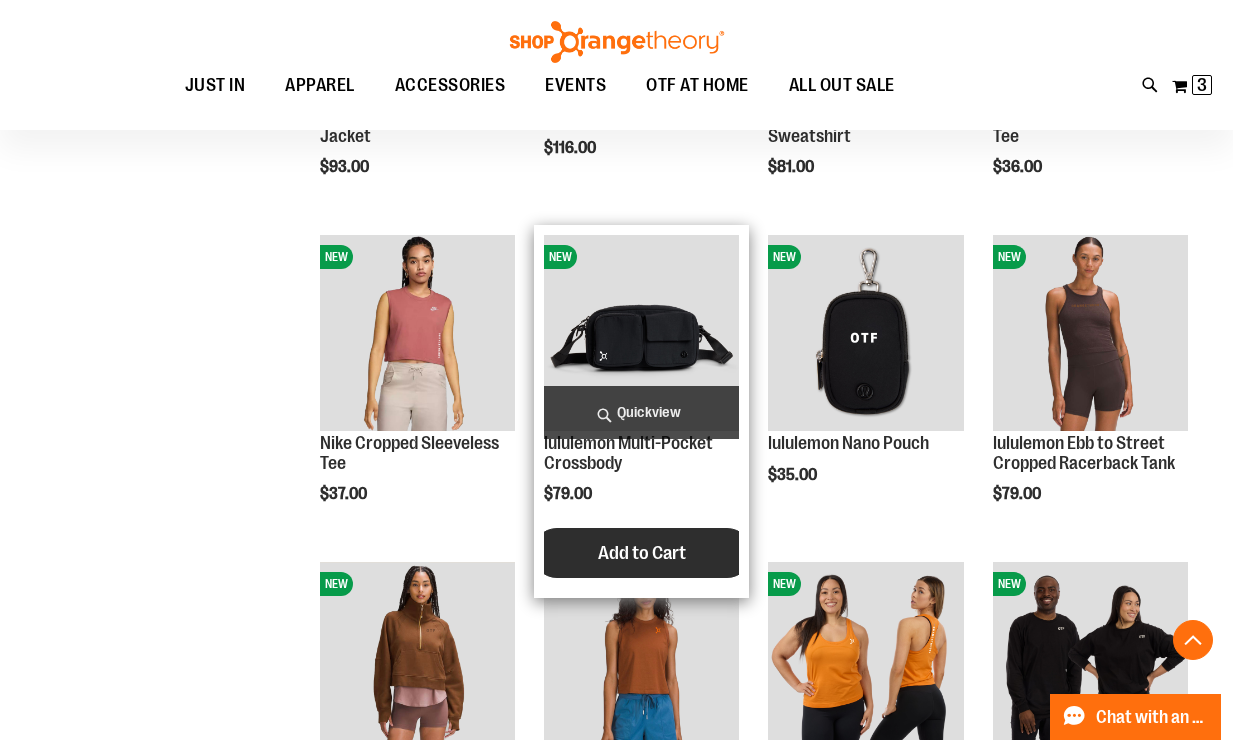 click on "Add to Cart" at bounding box center [642, 553] 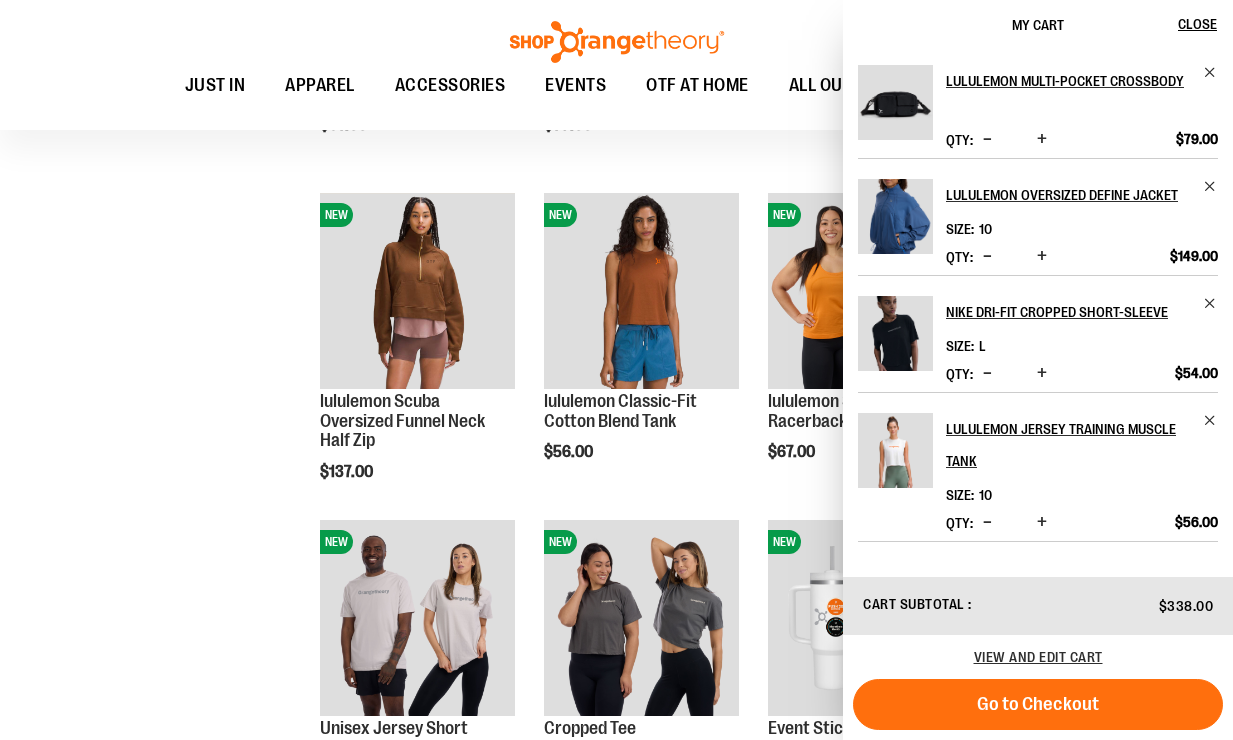 scroll, scrollTop: 3268, scrollLeft: 0, axis: vertical 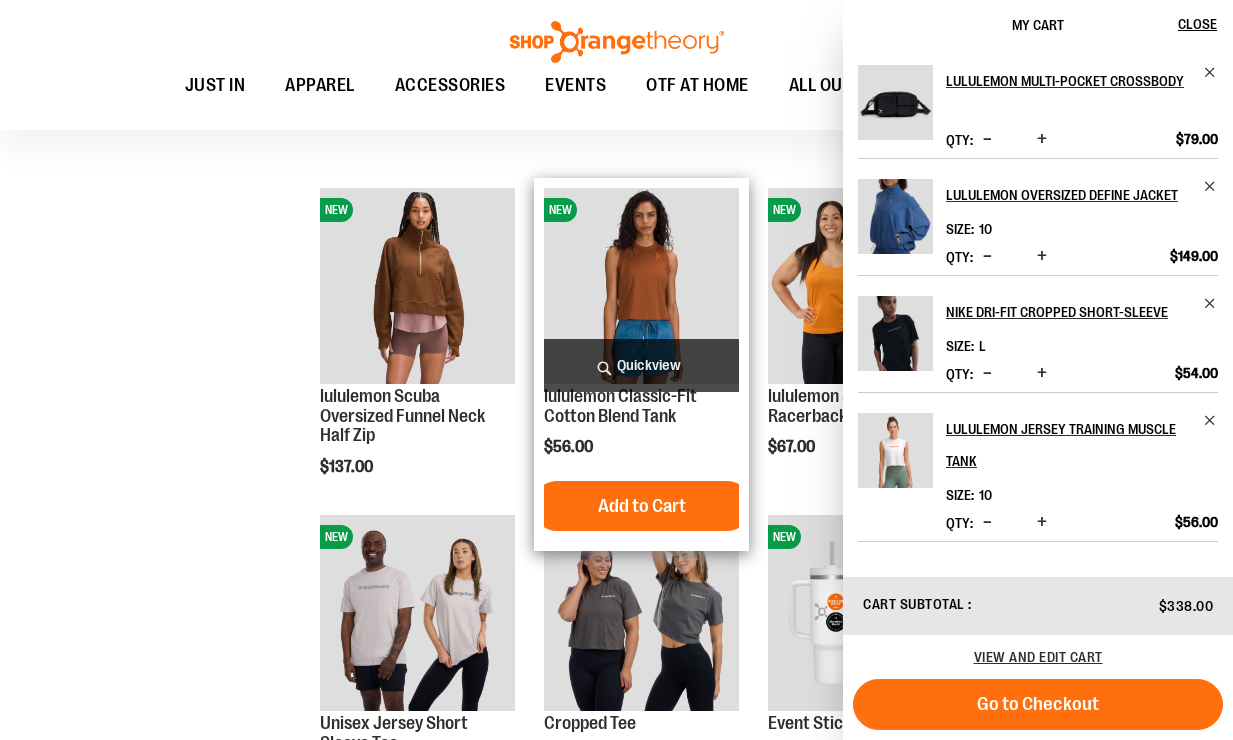 click at bounding box center [641, 285] 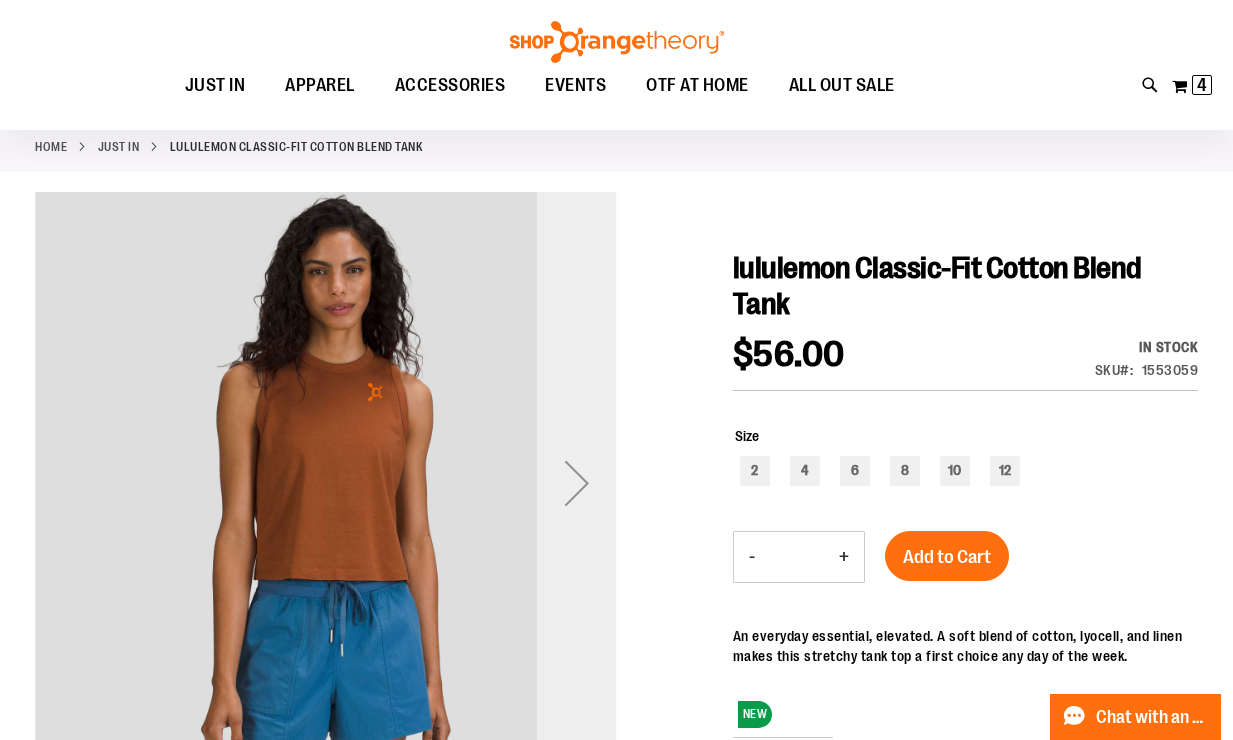 scroll, scrollTop: 110, scrollLeft: 0, axis: vertical 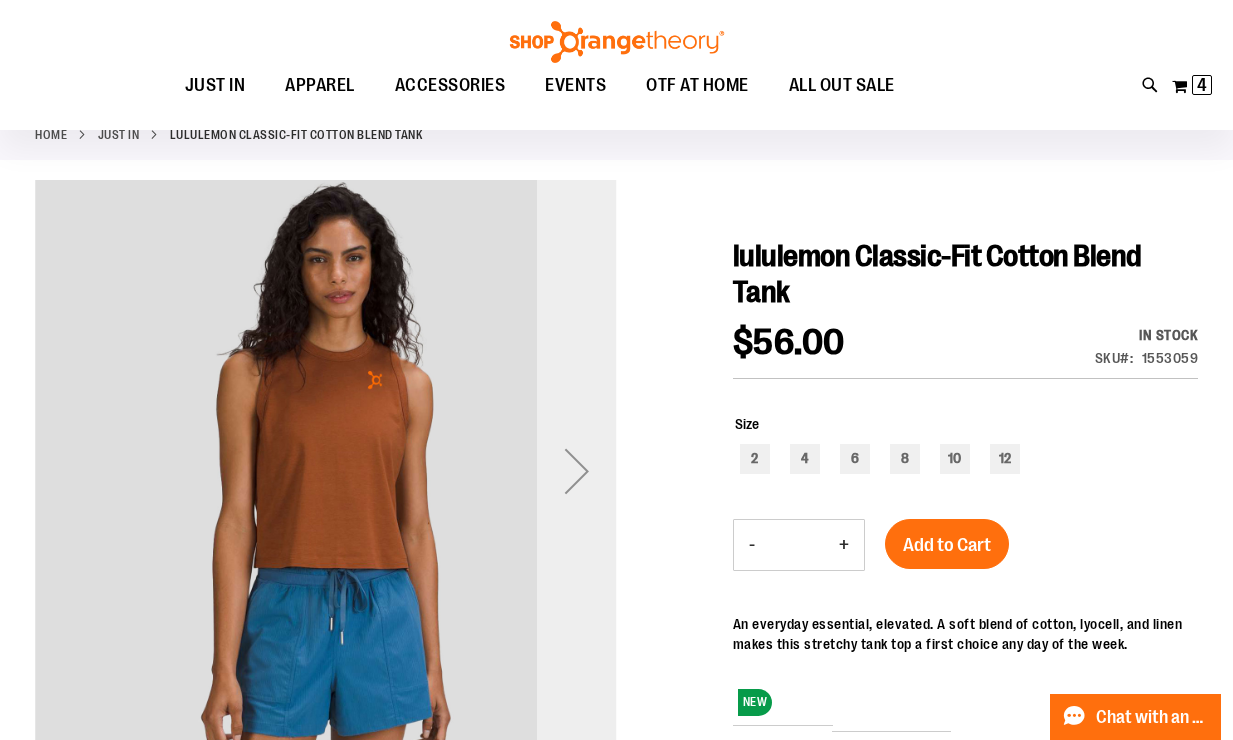 click at bounding box center [577, 471] 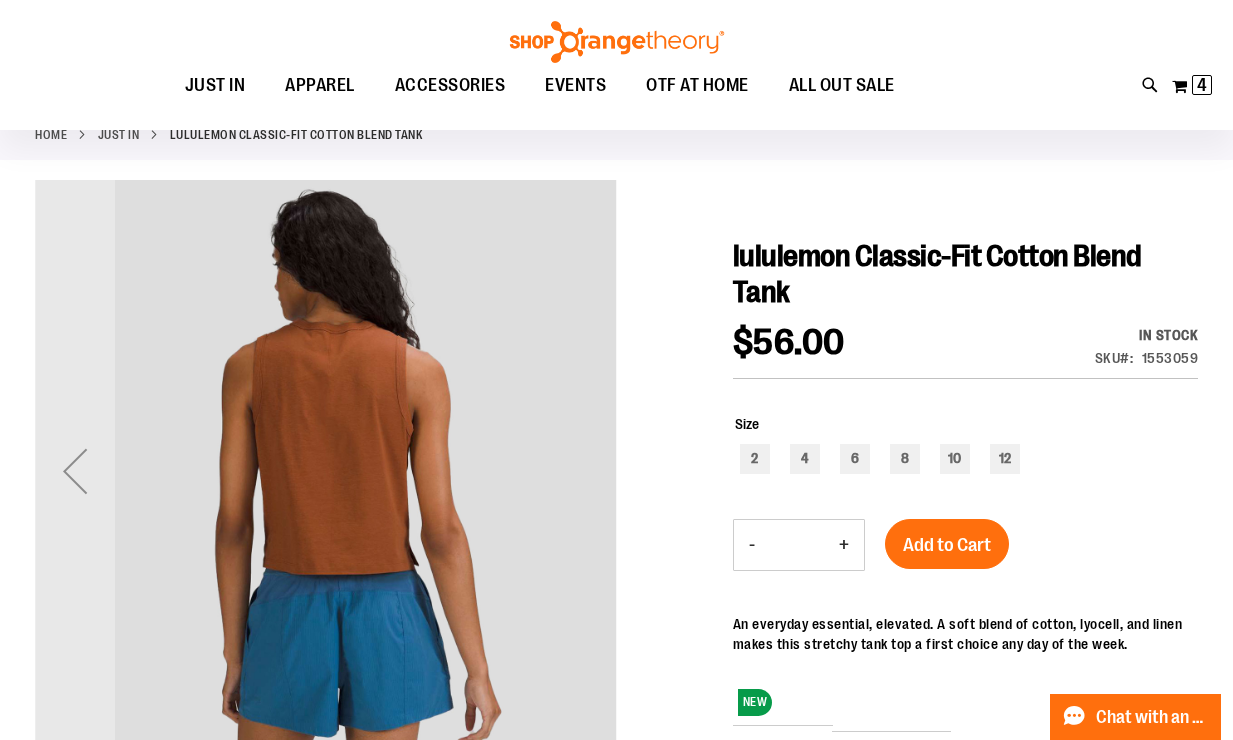 scroll, scrollTop: 0, scrollLeft: 0, axis: both 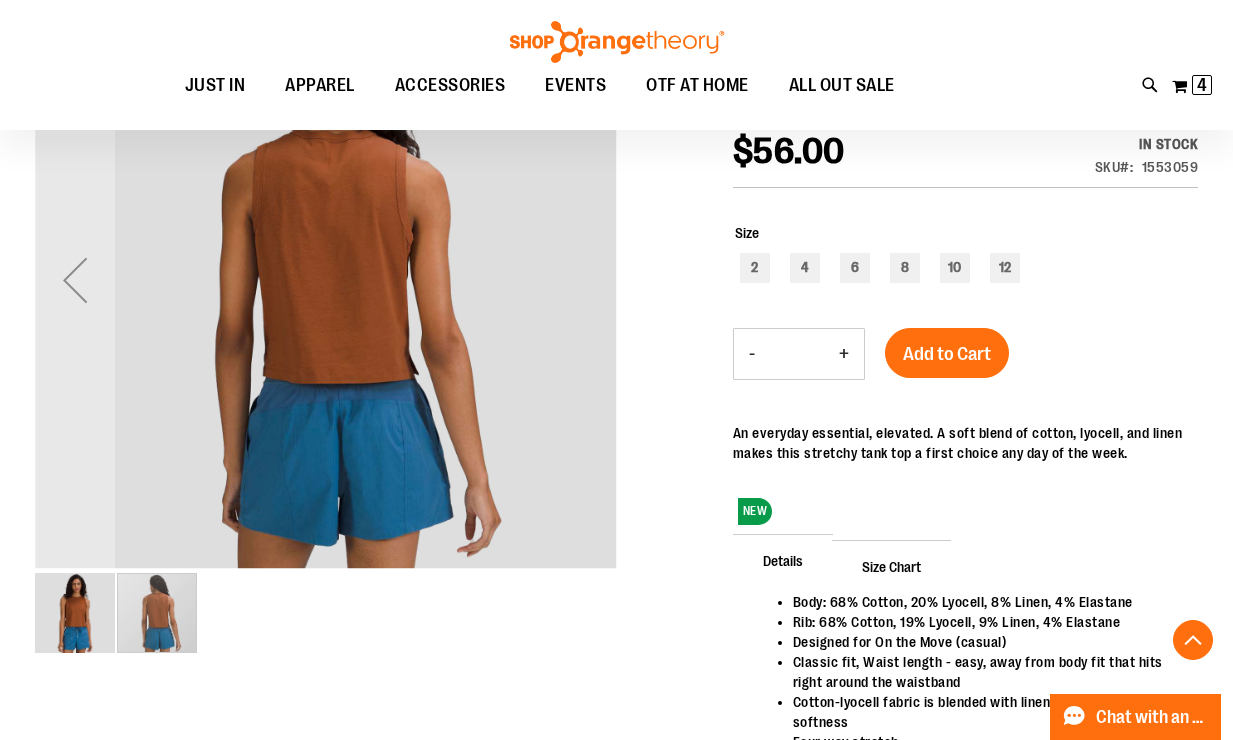 click on "lululemon Classic-Fit Cotton Blend Tank
$56.00
In stock
Only  %1  left
SKU
1553059
Size 2 4 6 8 10 12
-
Qty
*
+
Add to Cart
NEW" at bounding box center (616, 740) 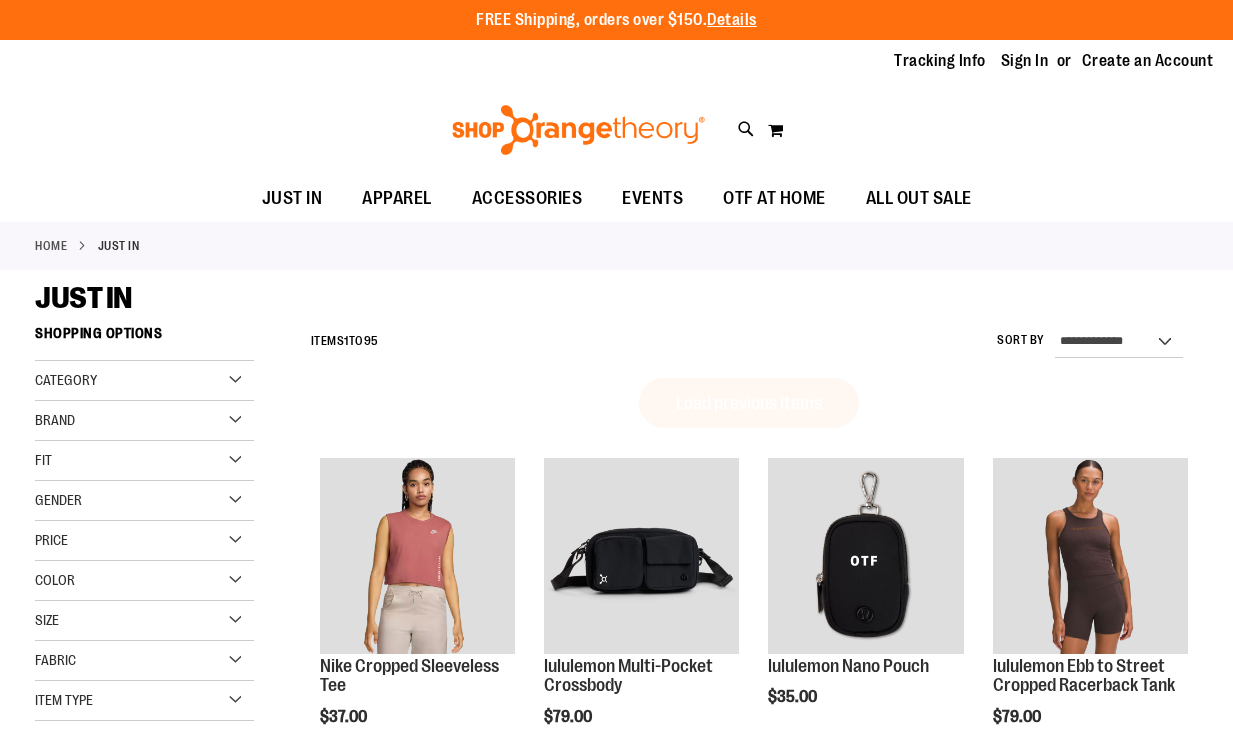 scroll, scrollTop: 0, scrollLeft: 0, axis: both 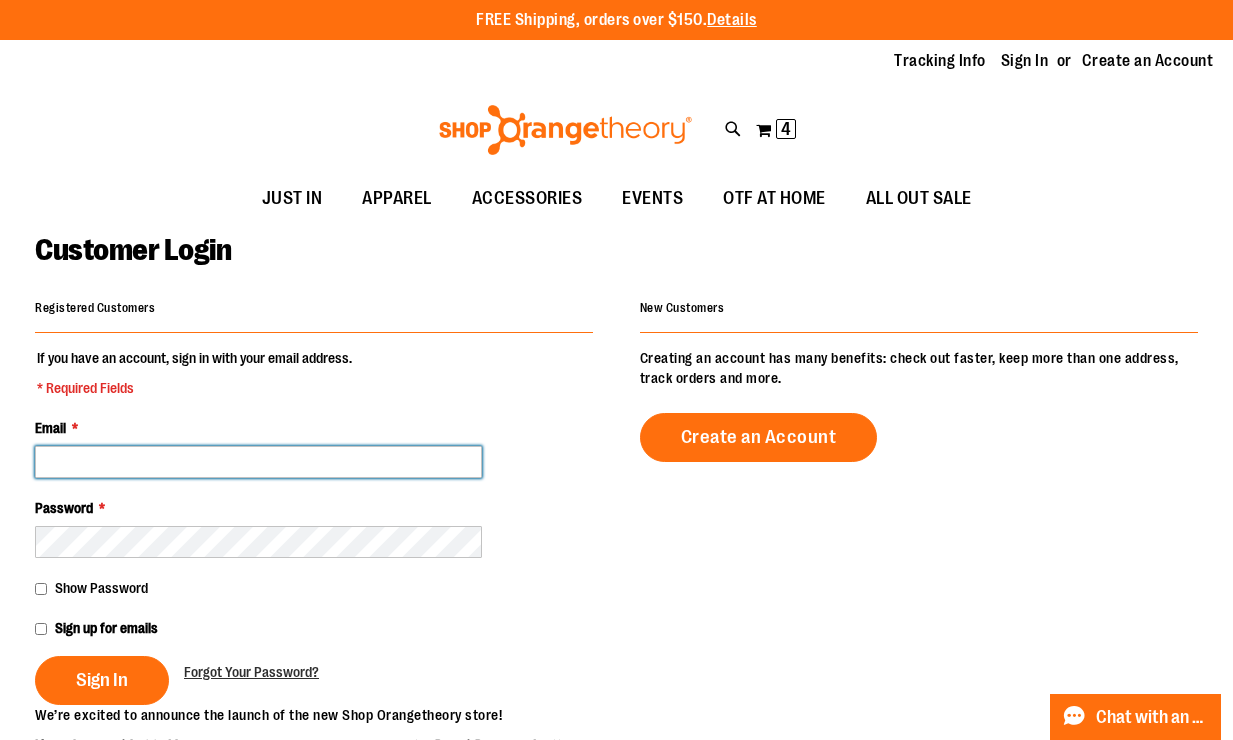 type on "**********" 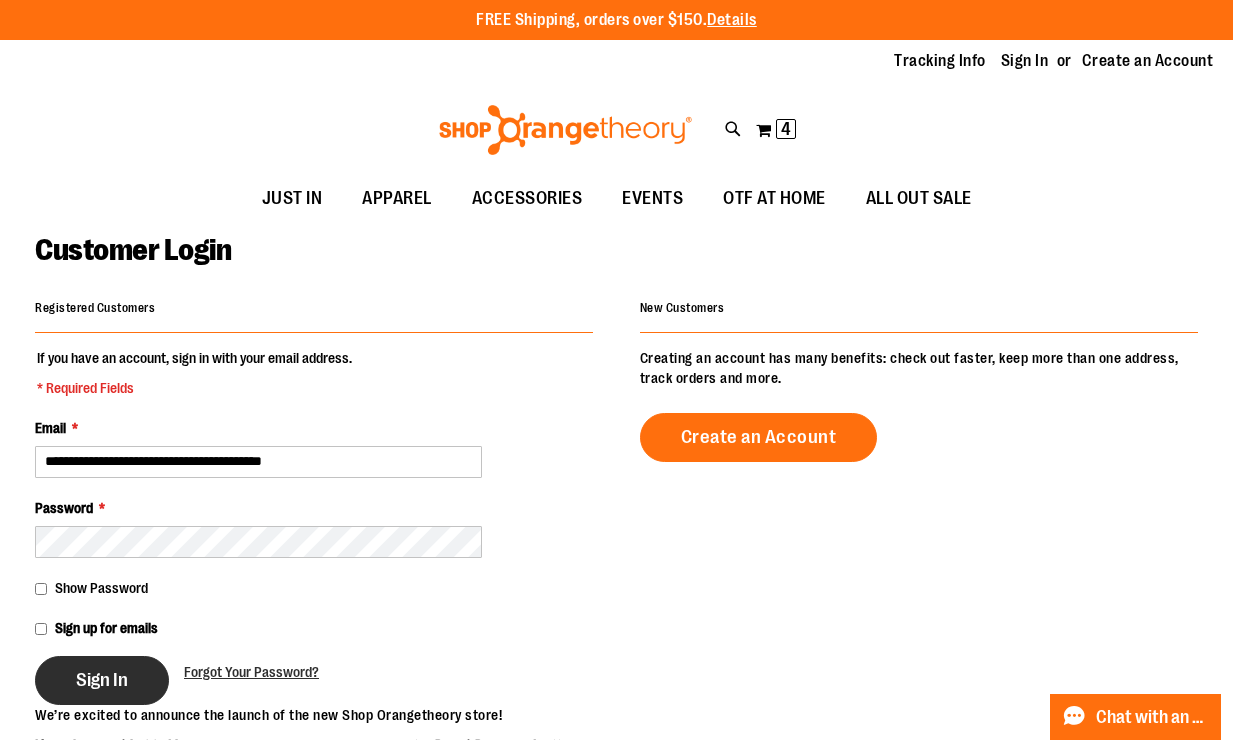 click on "Sign In" at bounding box center [102, 680] 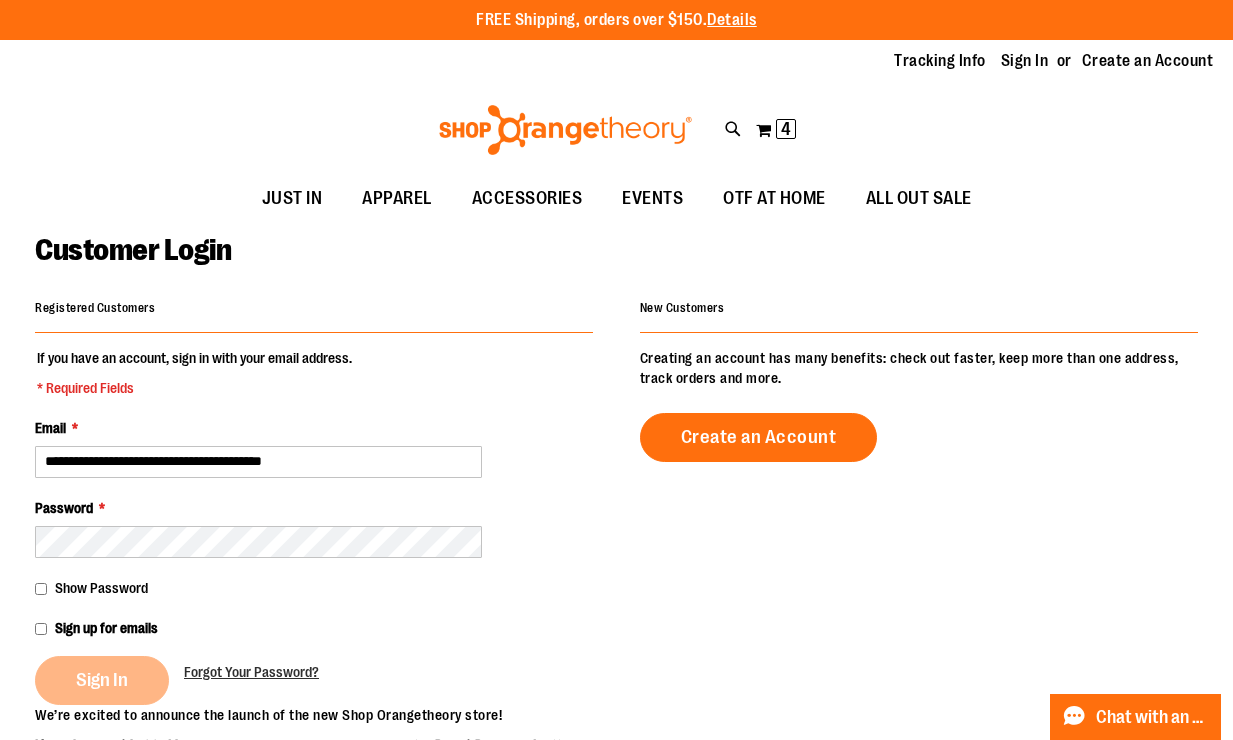 click on "Sign In" at bounding box center (109, 680) 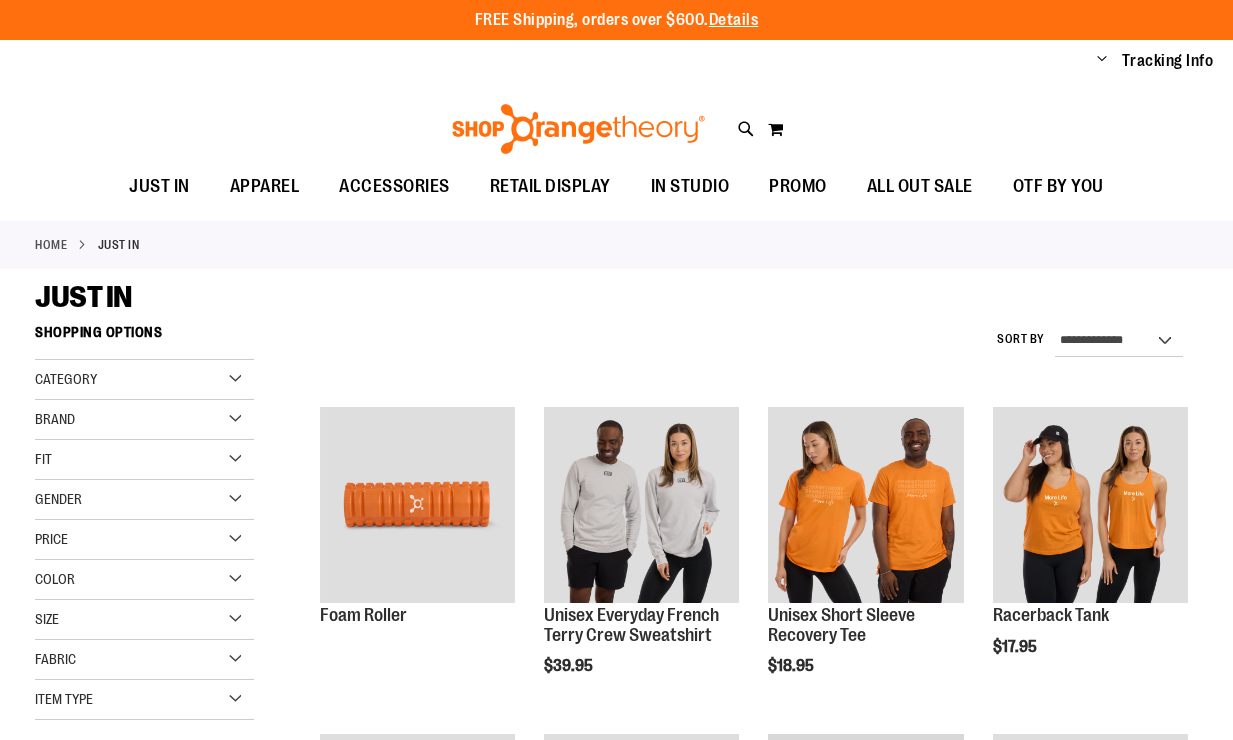 scroll, scrollTop: 0, scrollLeft: 0, axis: both 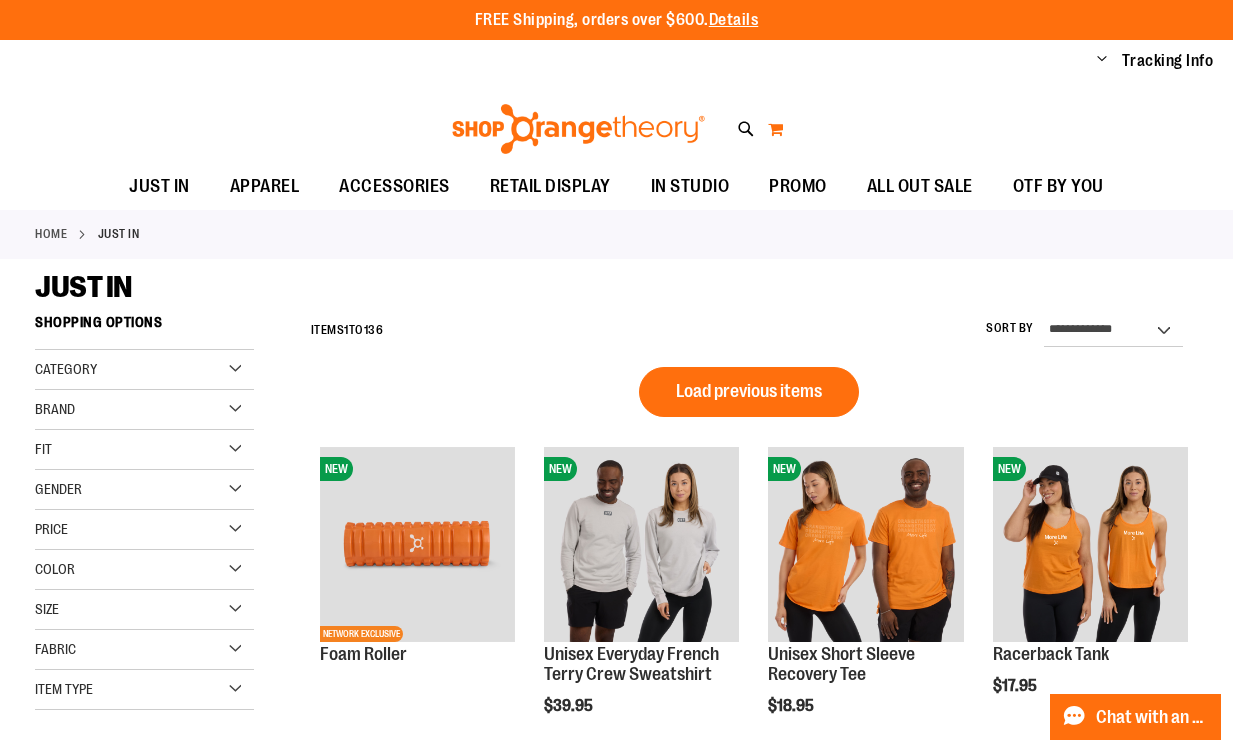 click on "My Cart" at bounding box center [775, 129] 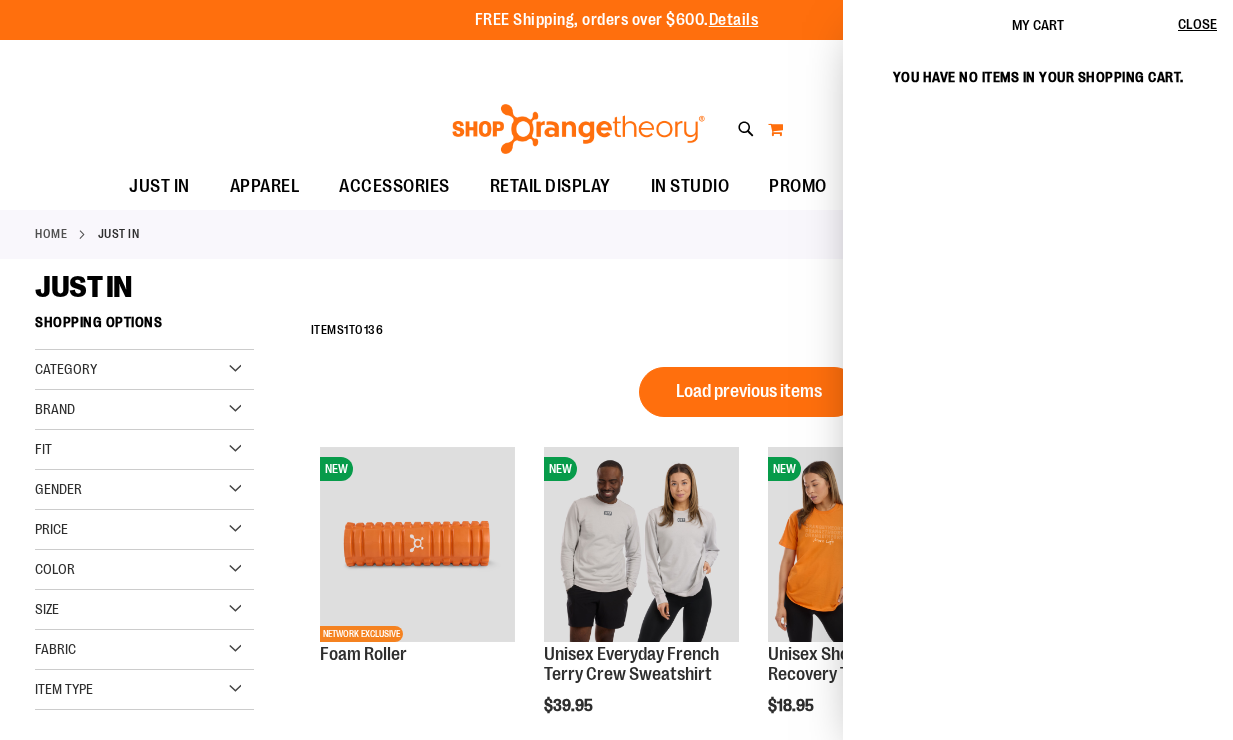 click on "My Cart" at bounding box center [775, 129] 